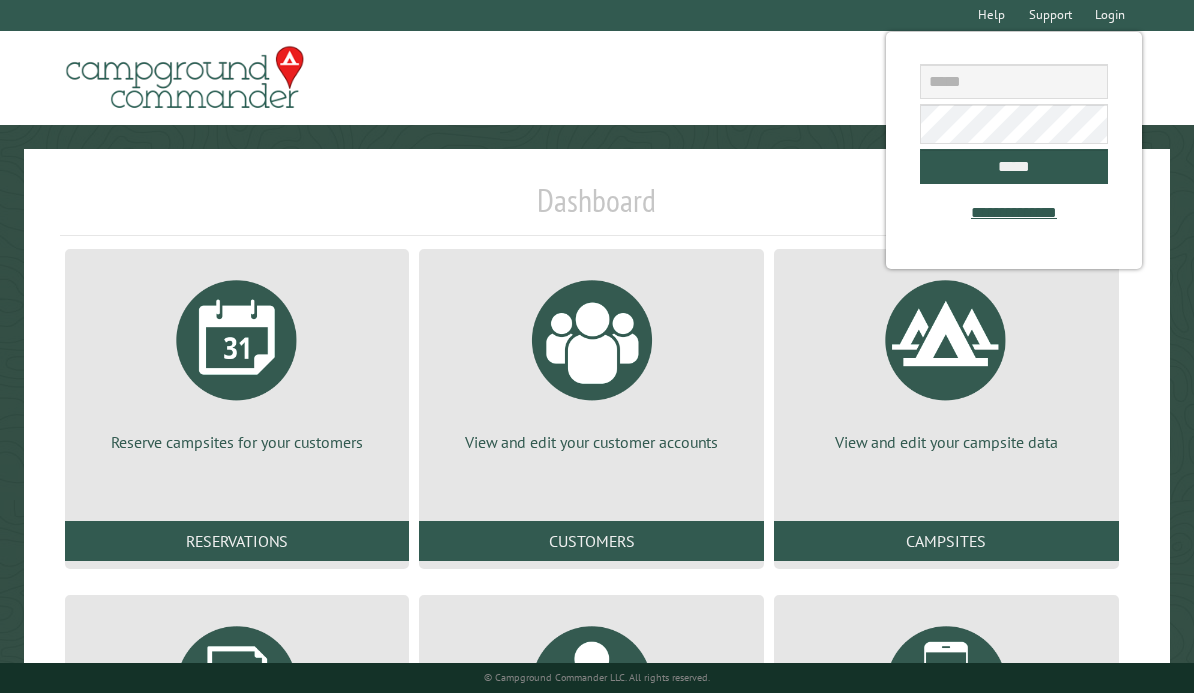 scroll, scrollTop: 0, scrollLeft: 0, axis: both 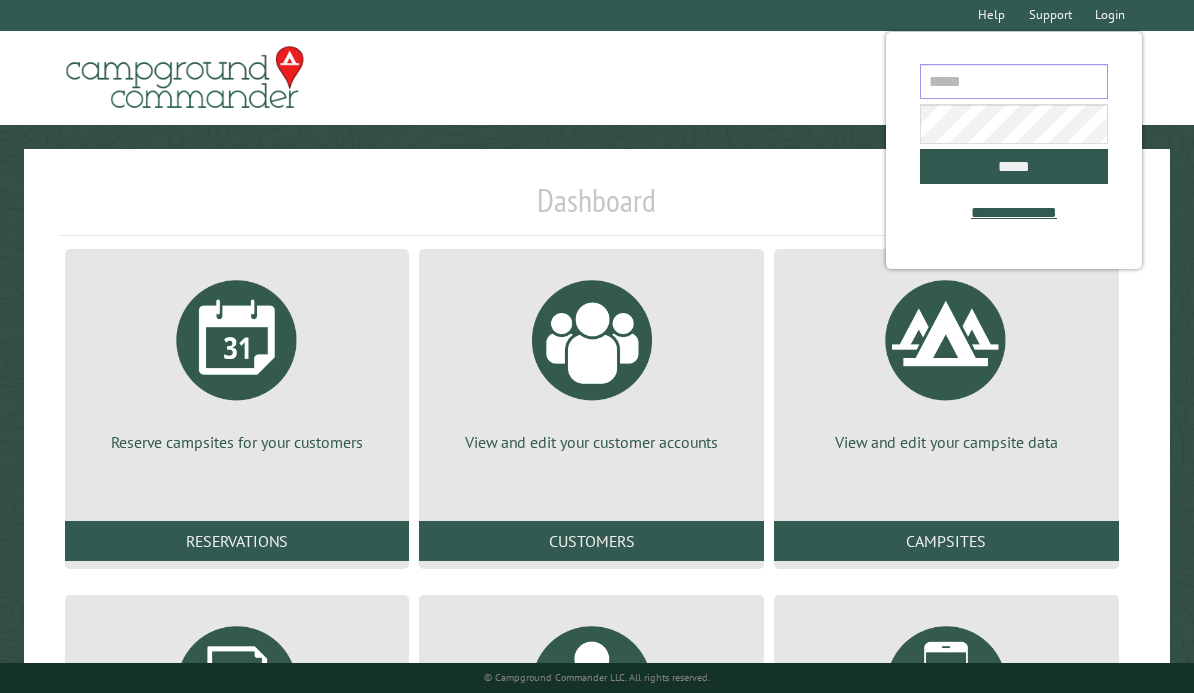 click at bounding box center (1013, 81) 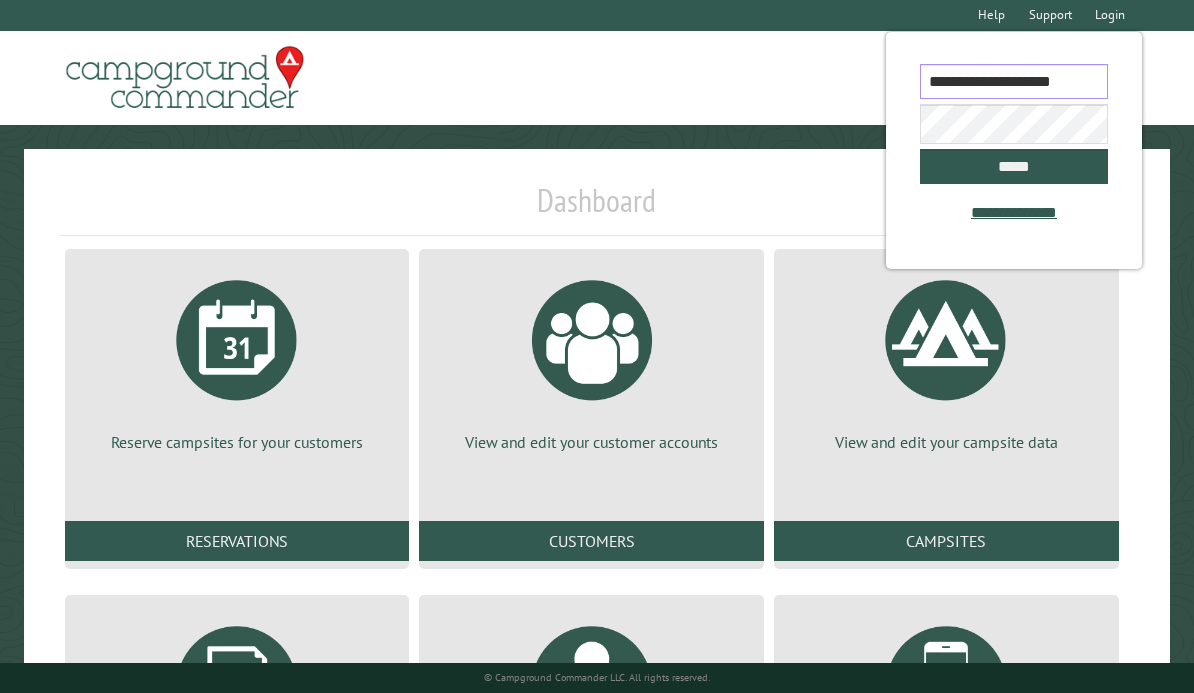 type on "**********" 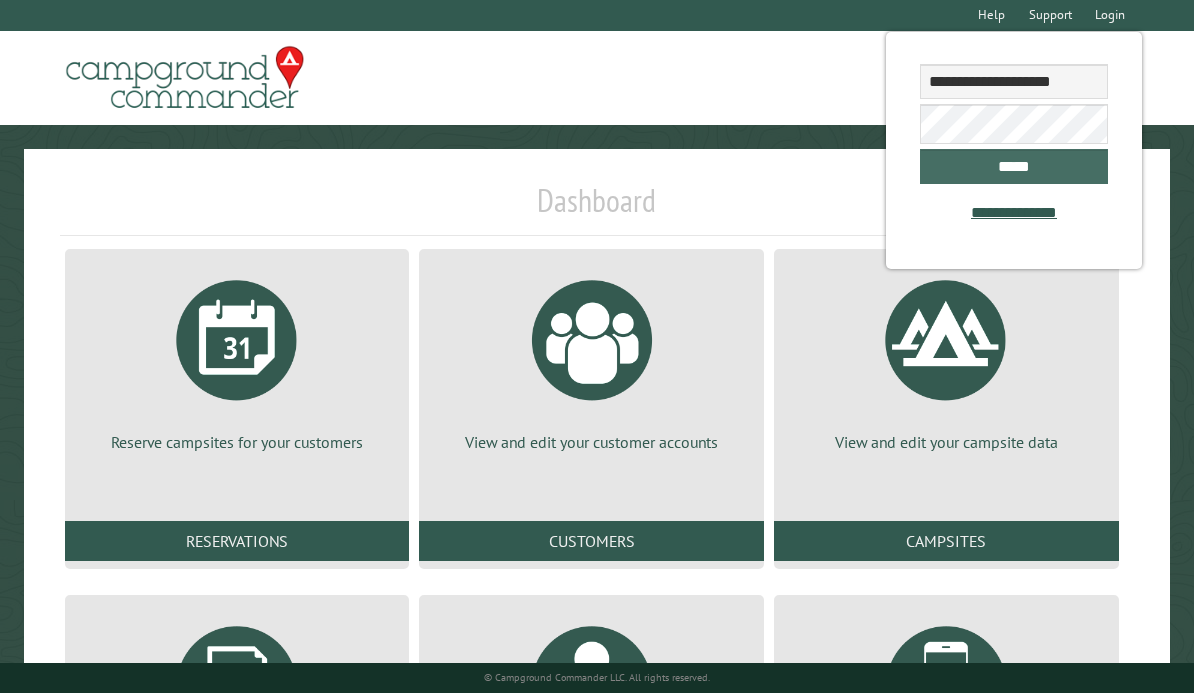 click on "*****" at bounding box center [1013, 166] 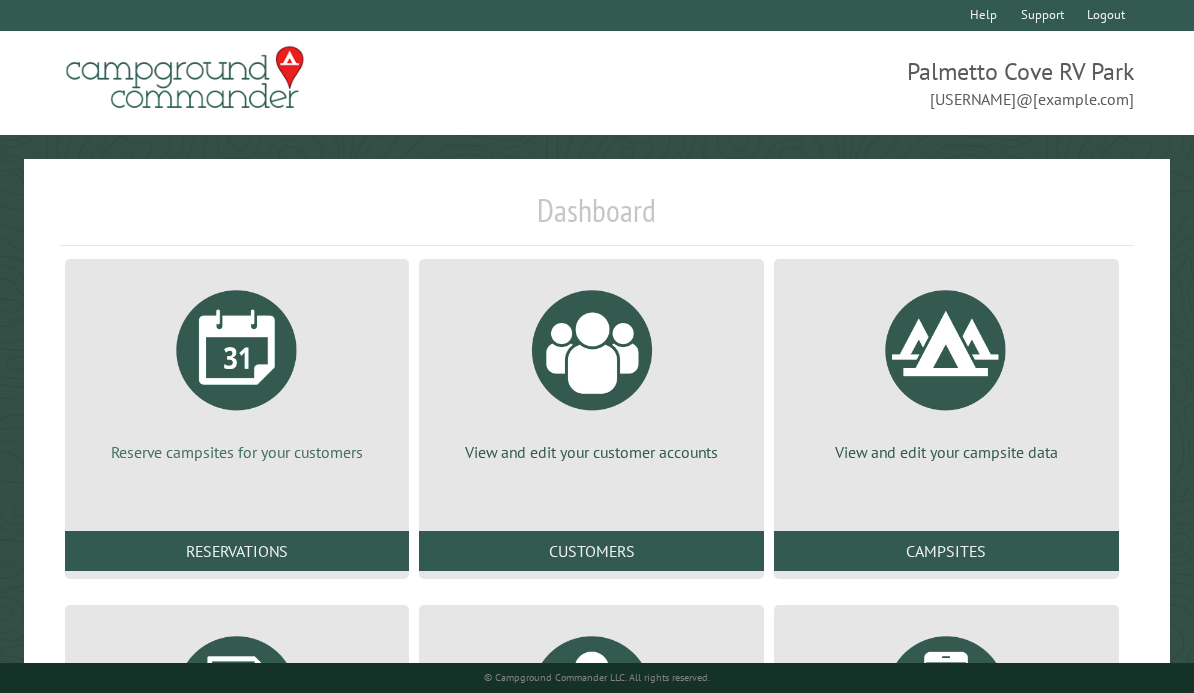 click on "Reserve campsites for your customers" at bounding box center [237, 452] 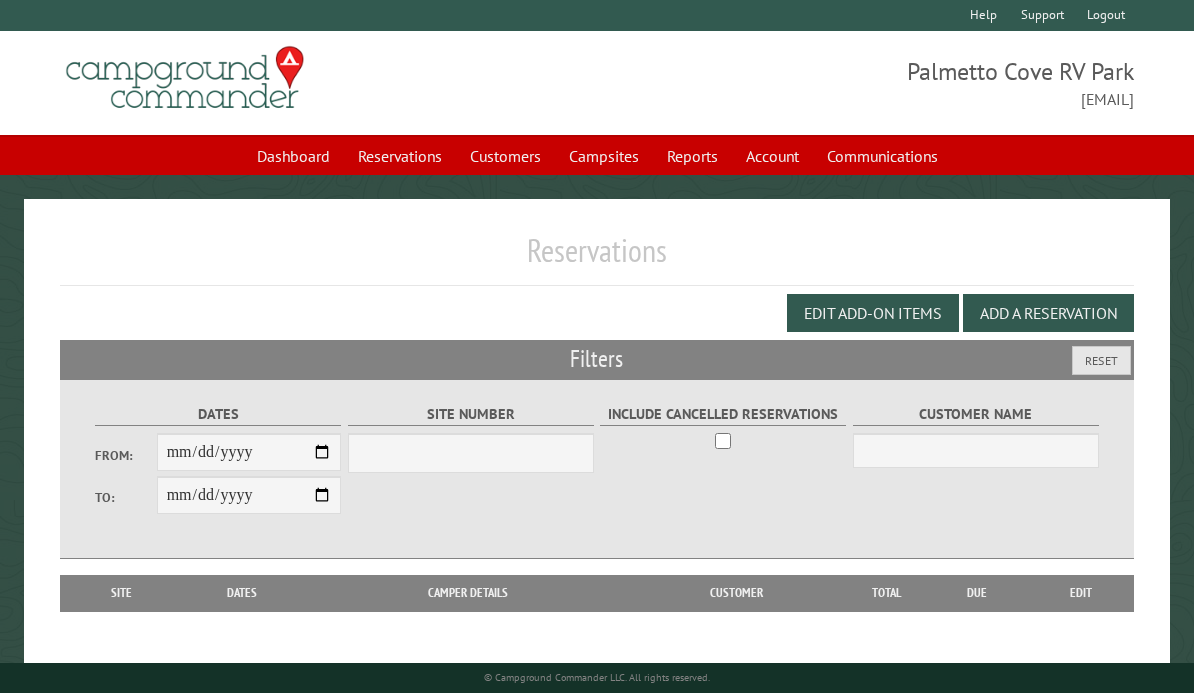 scroll, scrollTop: 0, scrollLeft: 0, axis: both 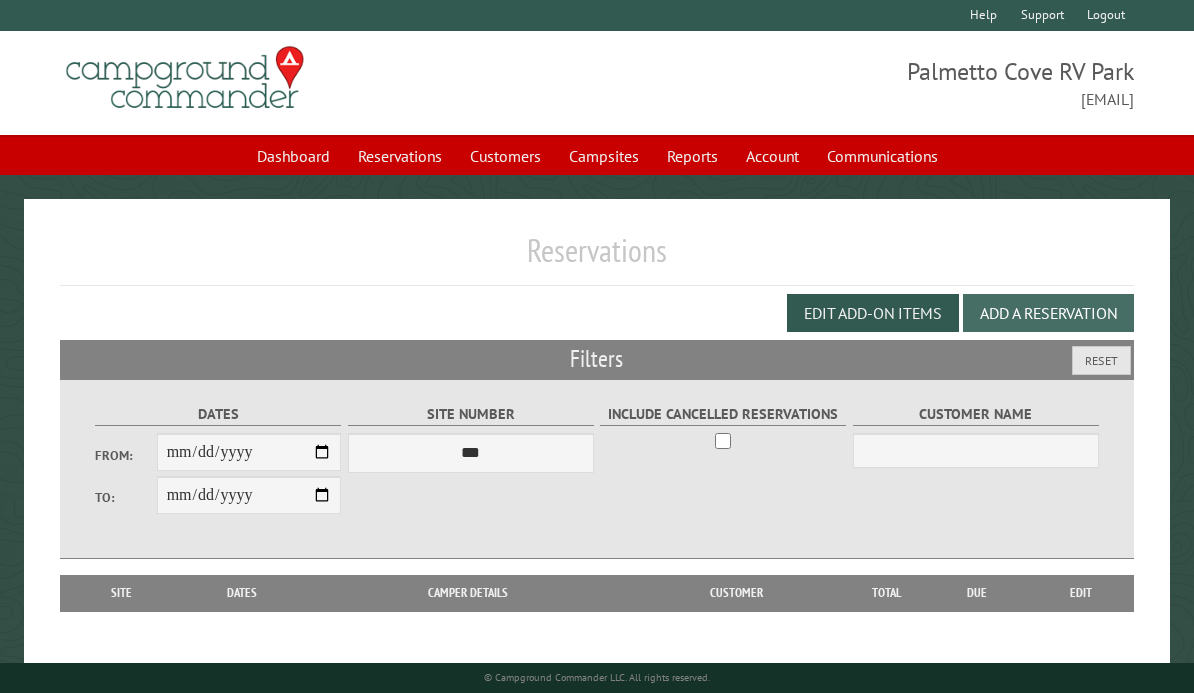 click on "Add a Reservation" at bounding box center [1048, 313] 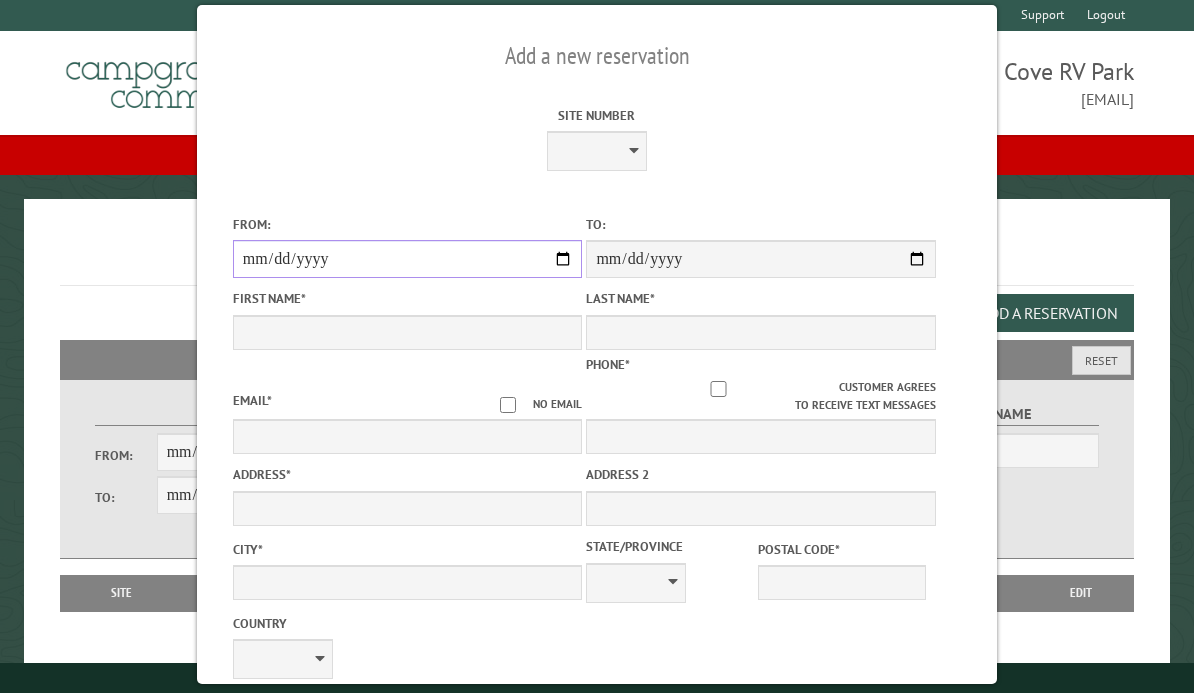 click on "From:" at bounding box center (408, 259) 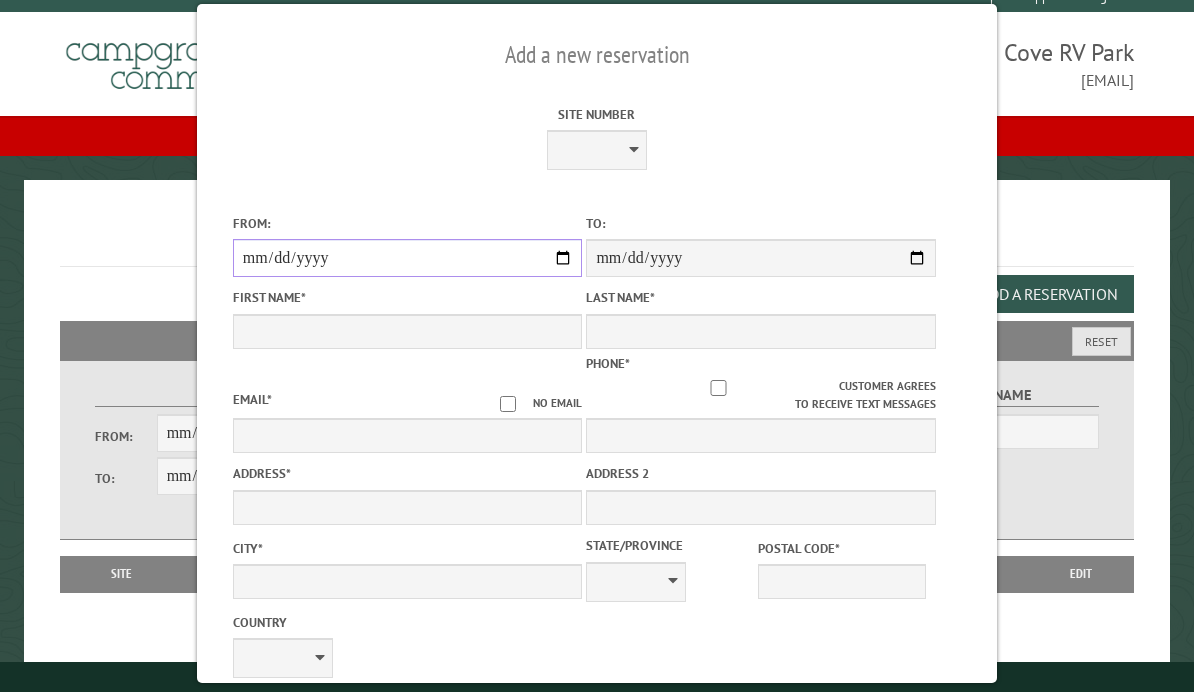 scroll, scrollTop: 14, scrollLeft: 0, axis: vertical 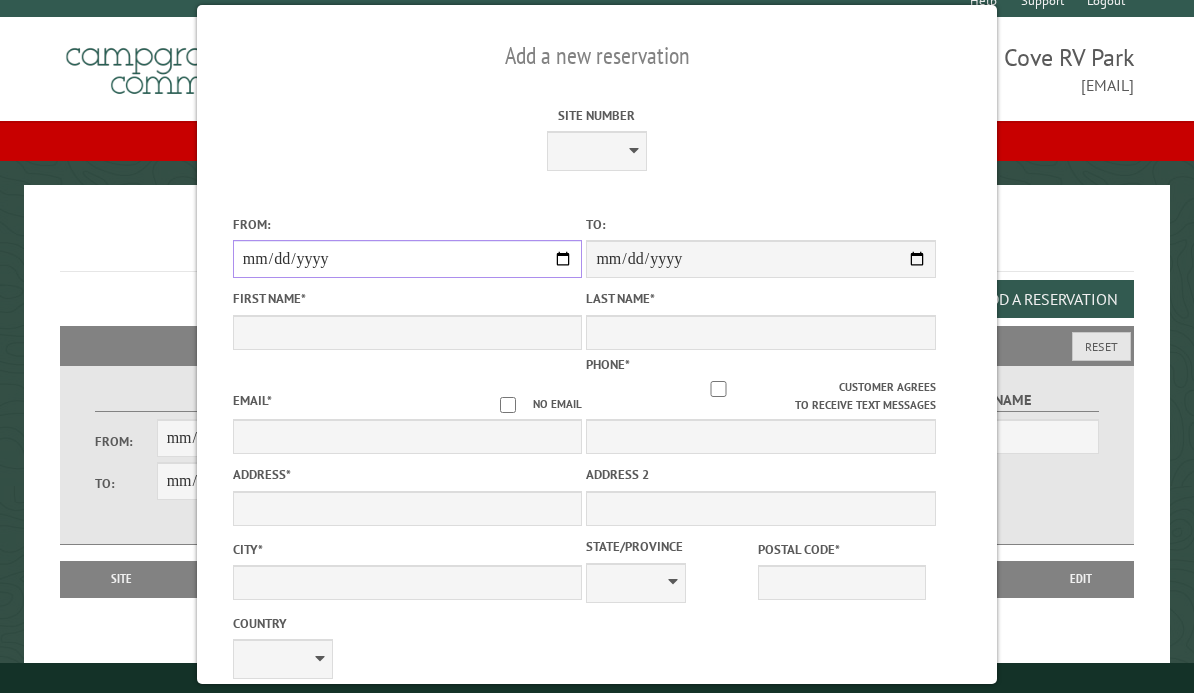 click on "**********" at bounding box center (408, 259) 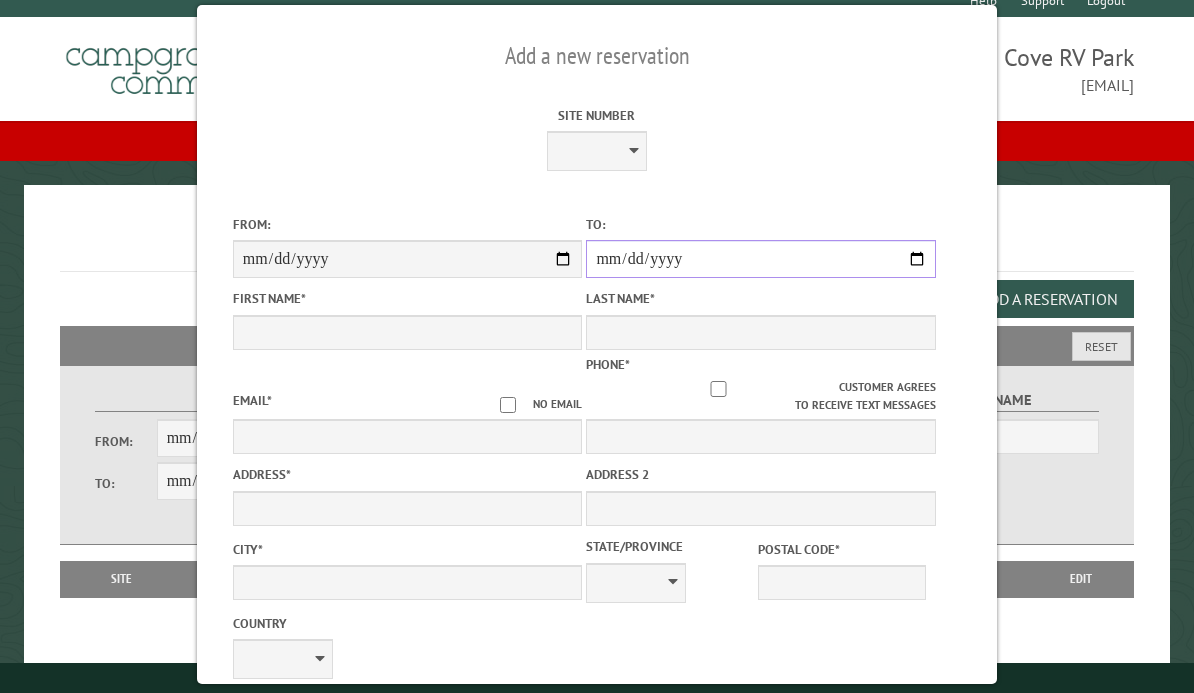 click on "**********" at bounding box center [761, 259] 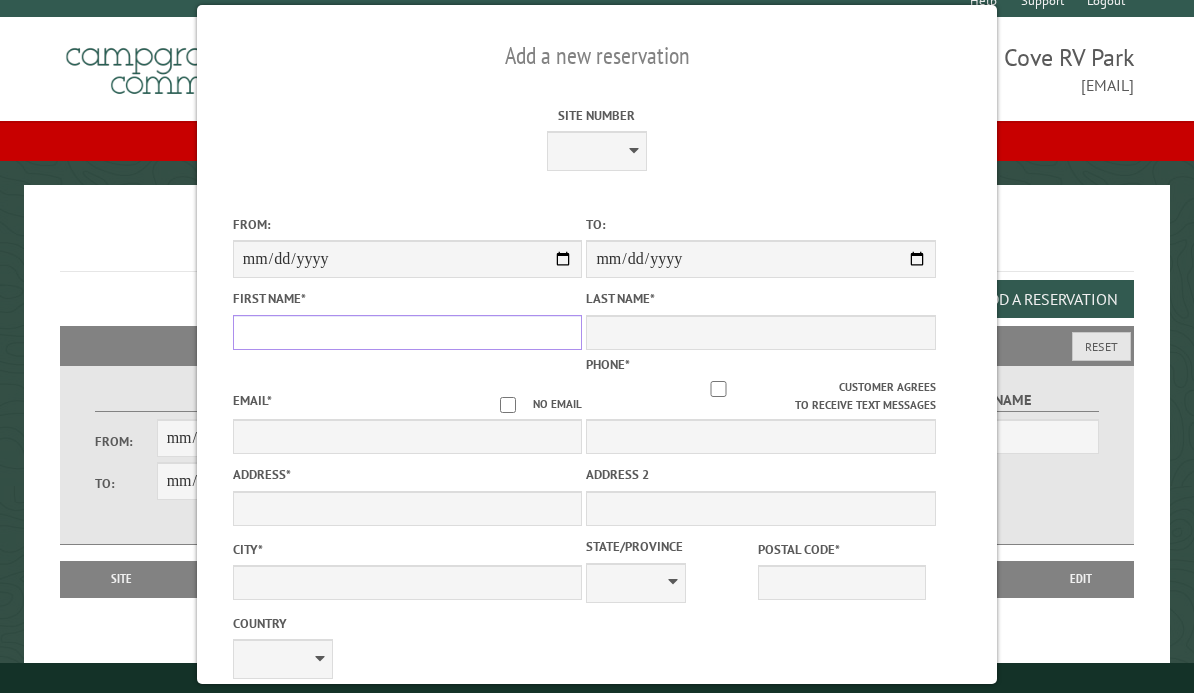 click on "First Name *" at bounding box center [408, 332] 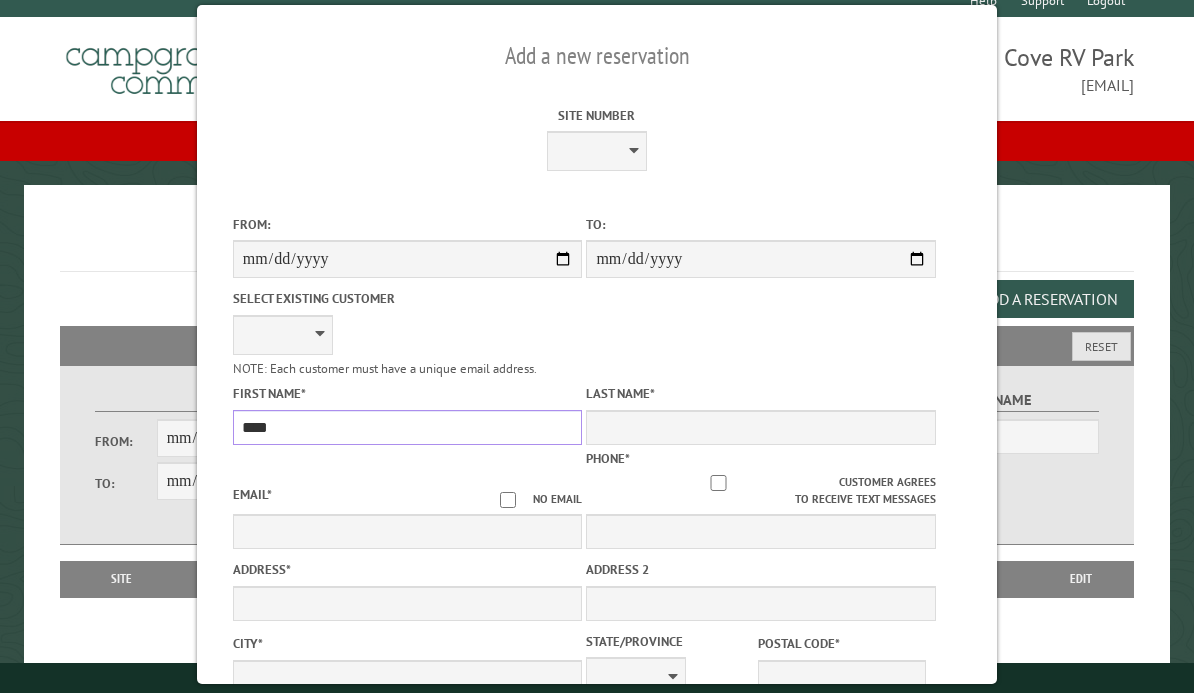 type on "****" 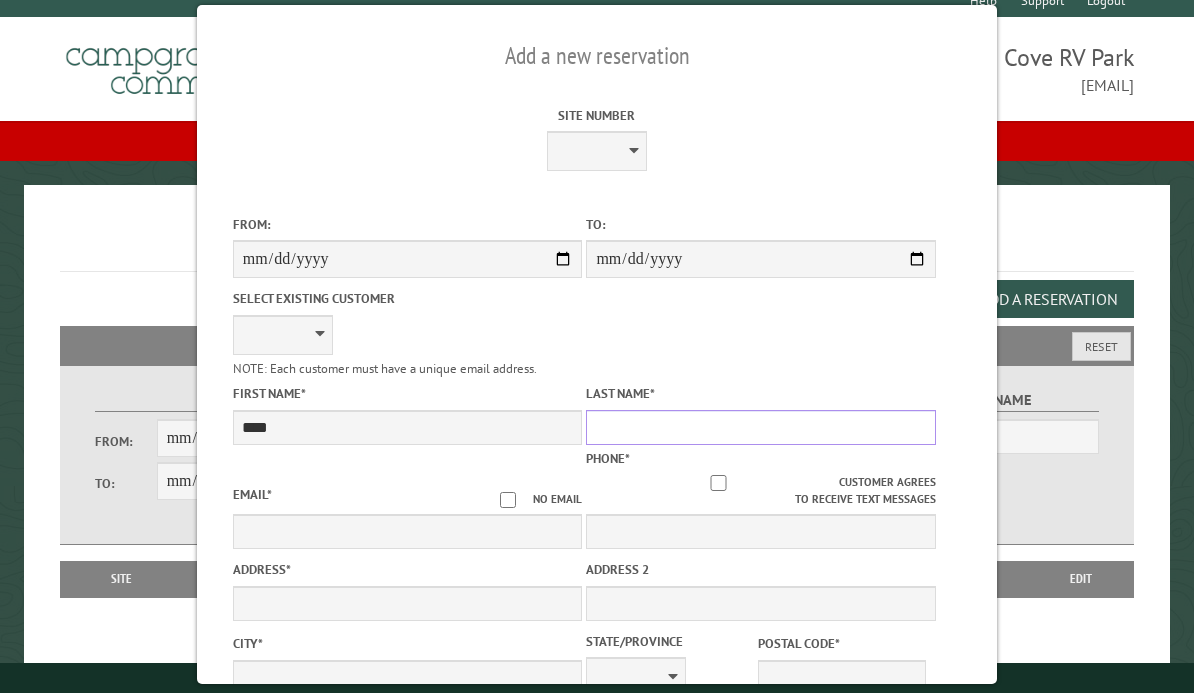 click on "Last Name *" at bounding box center [761, 427] 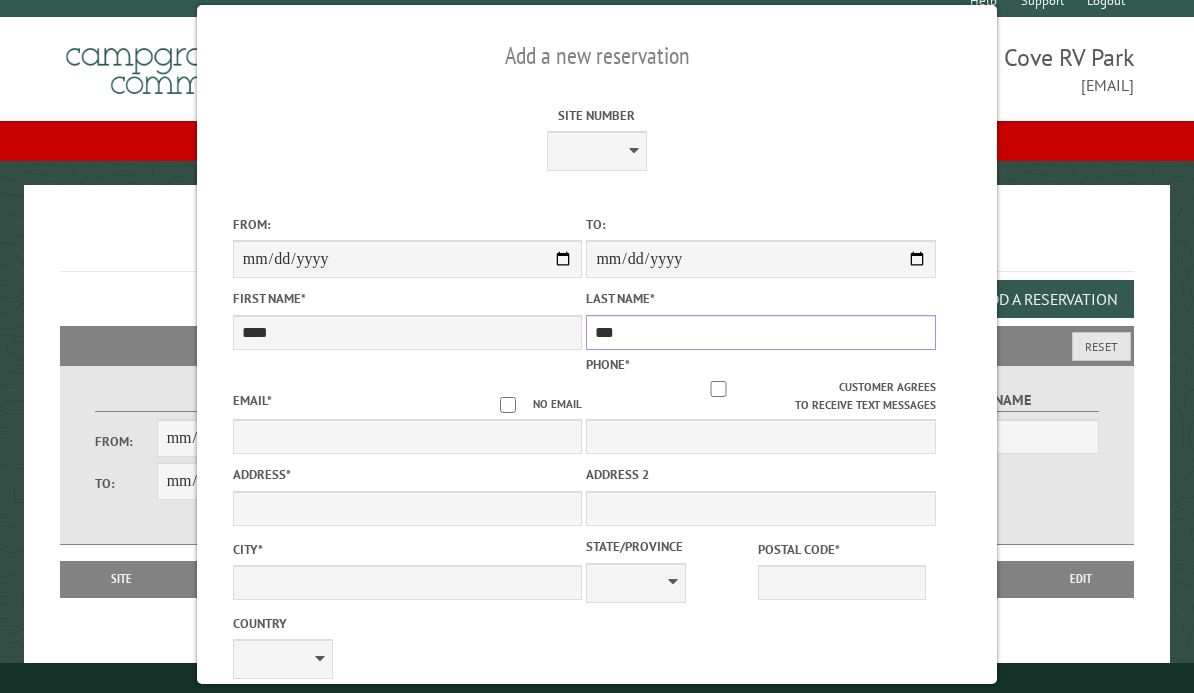 type on "***" 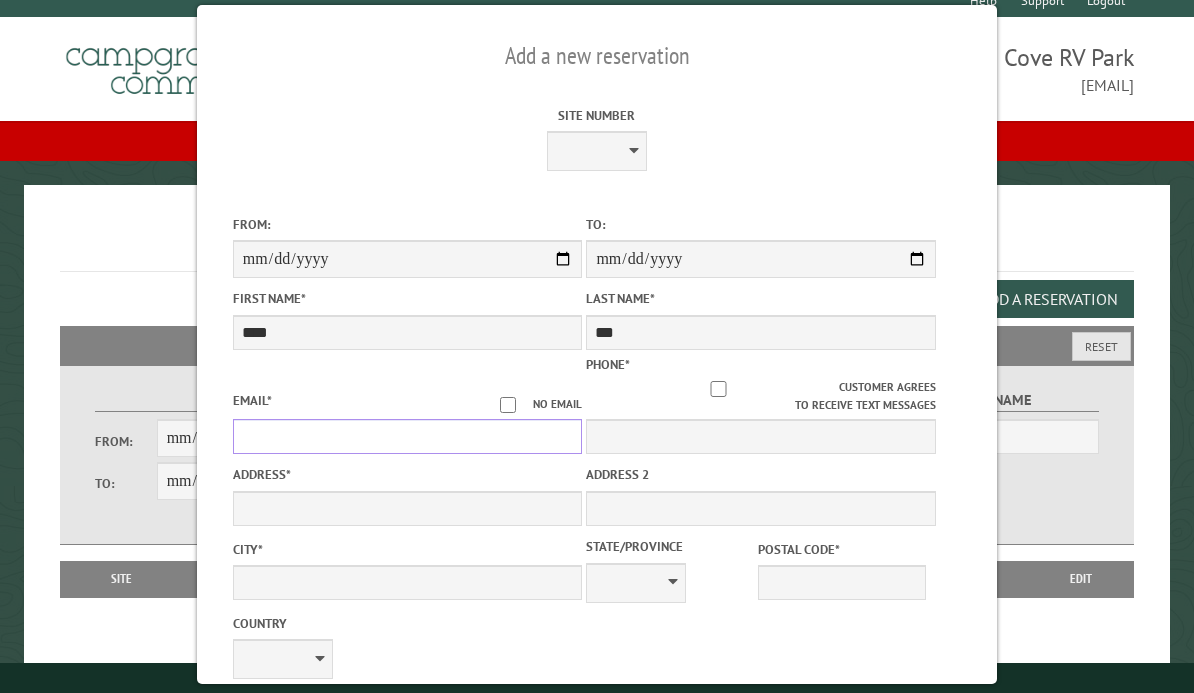click on "Email *" at bounding box center (408, 436) 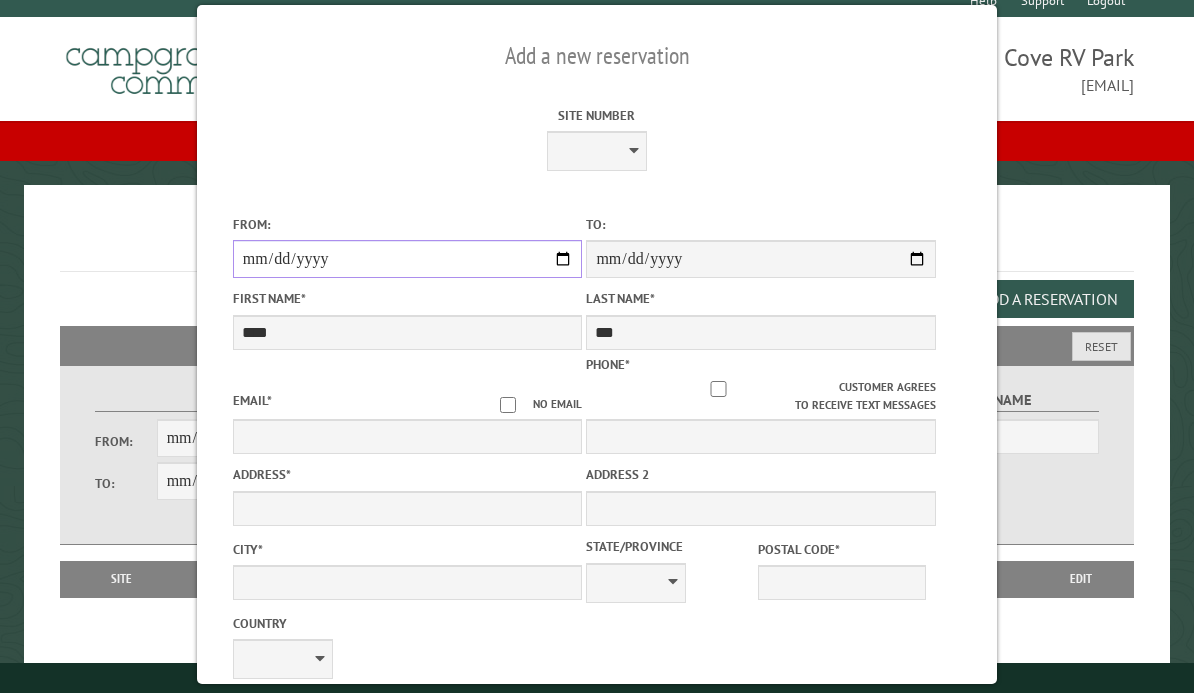click on "**********" at bounding box center (408, 259) 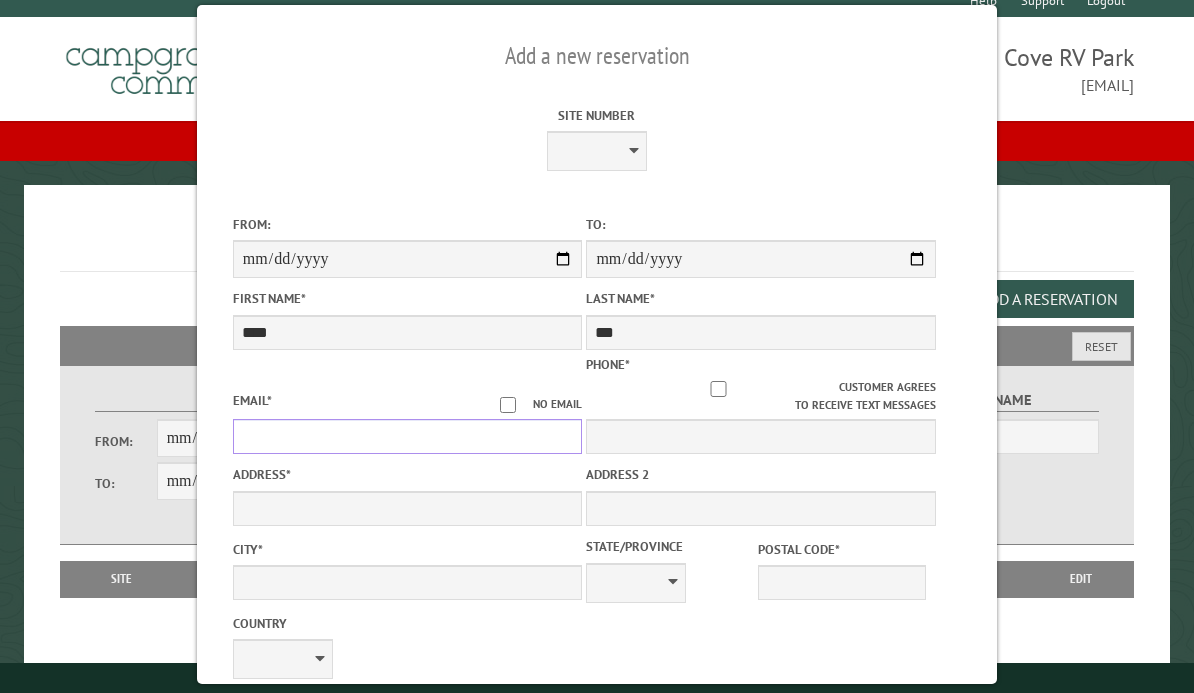 click on "Email *" at bounding box center (408, 436) 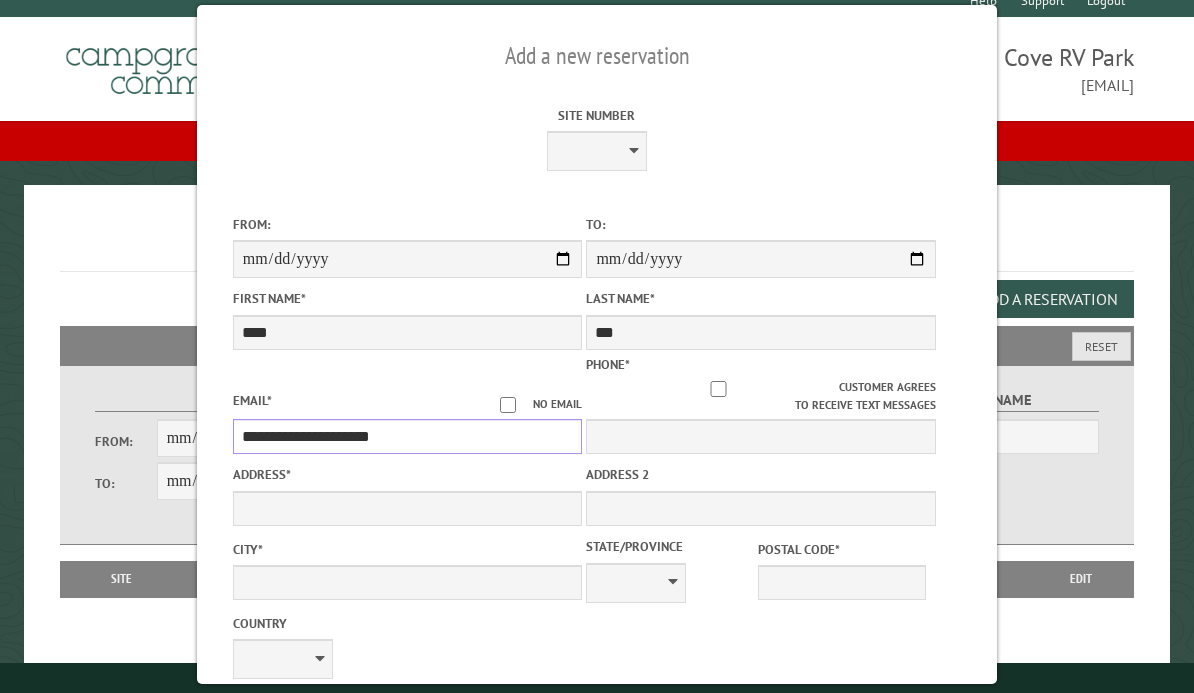 type on "**********" 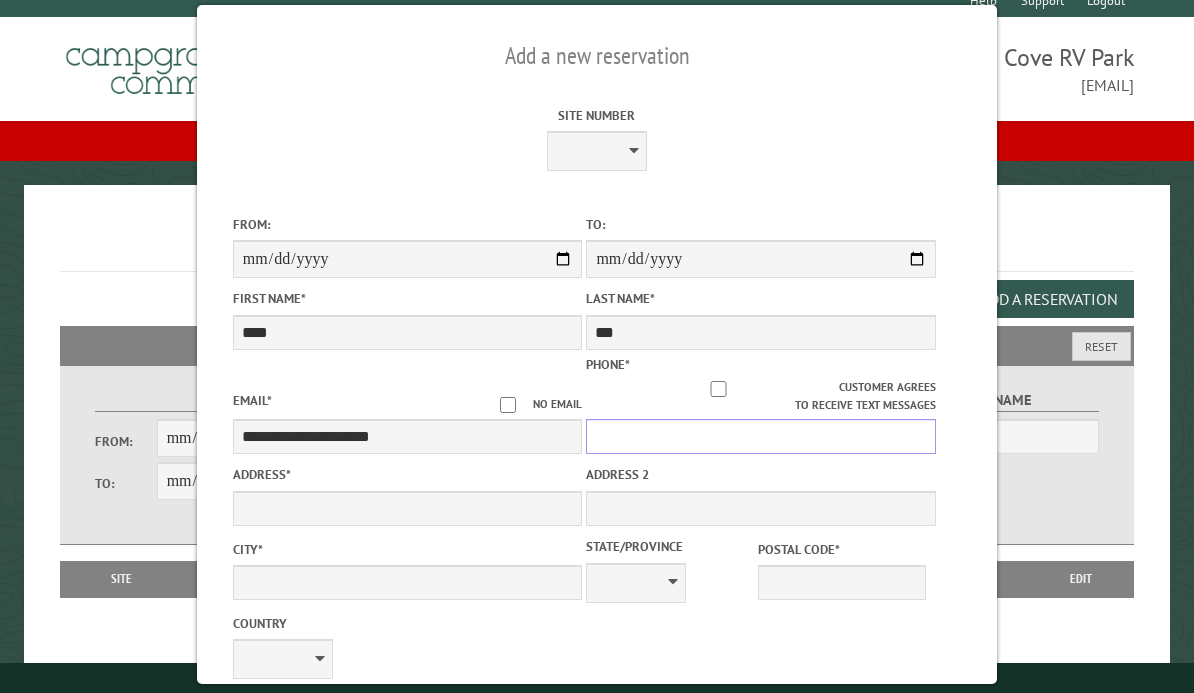 click on "Phone *" at bounding box center [761, 436] 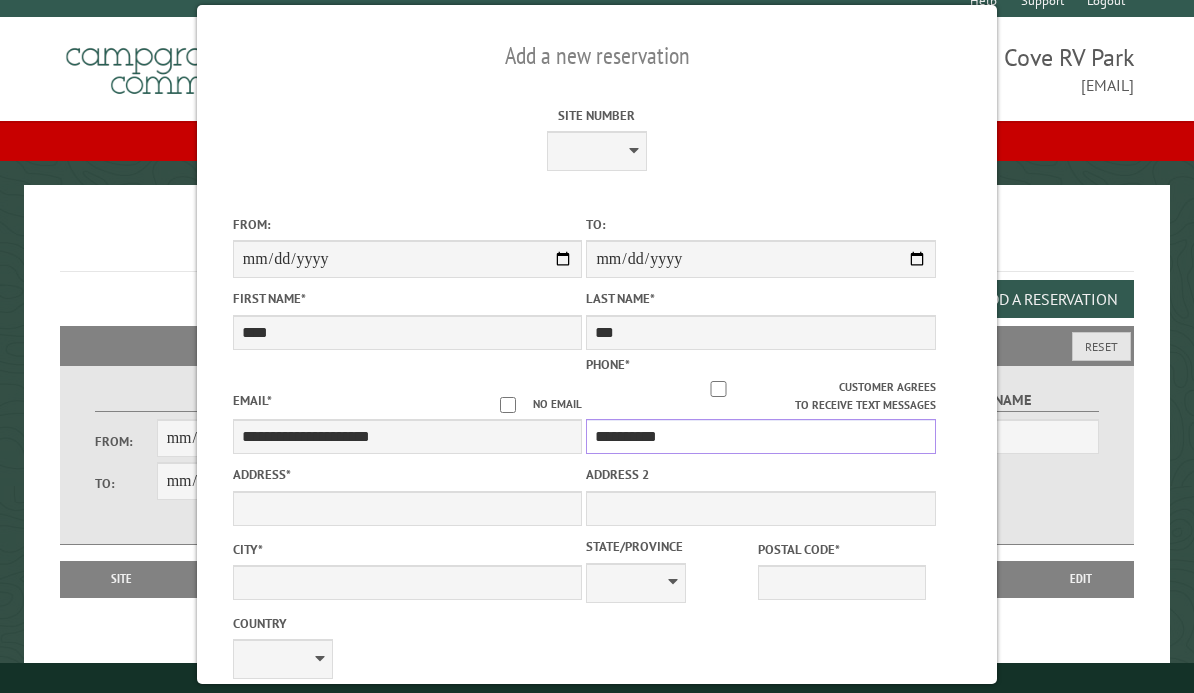 type on "**********" 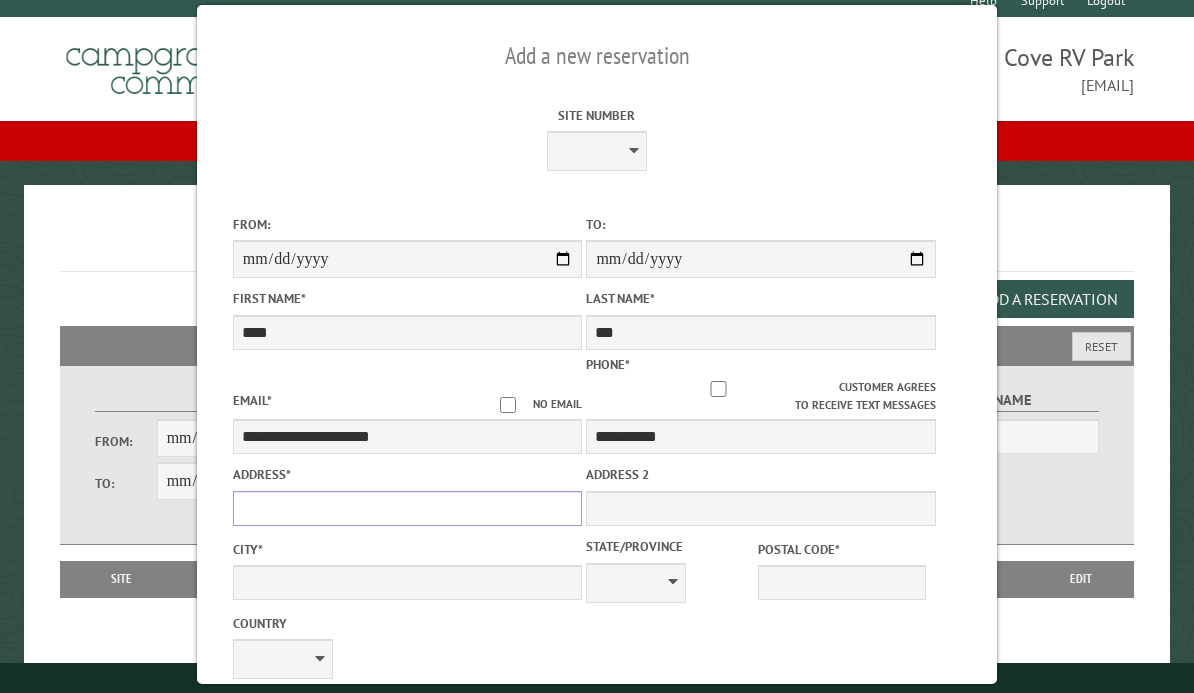 click on "Address *" at bounding box center (408, 508) 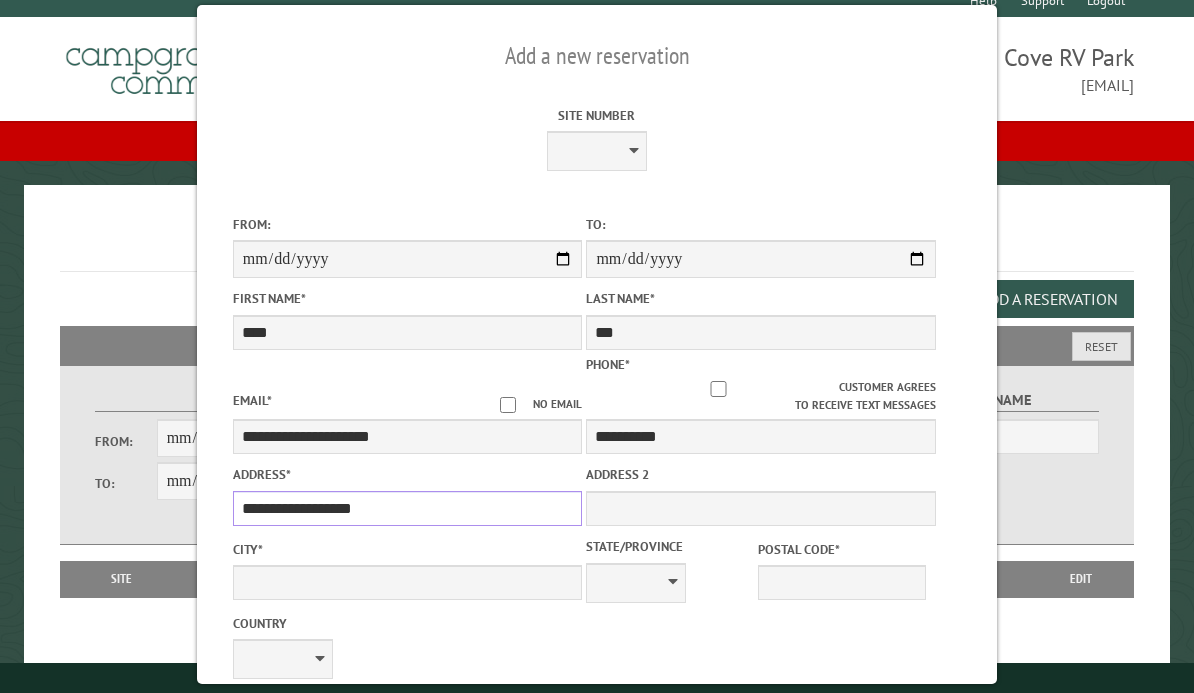 type on "**********" 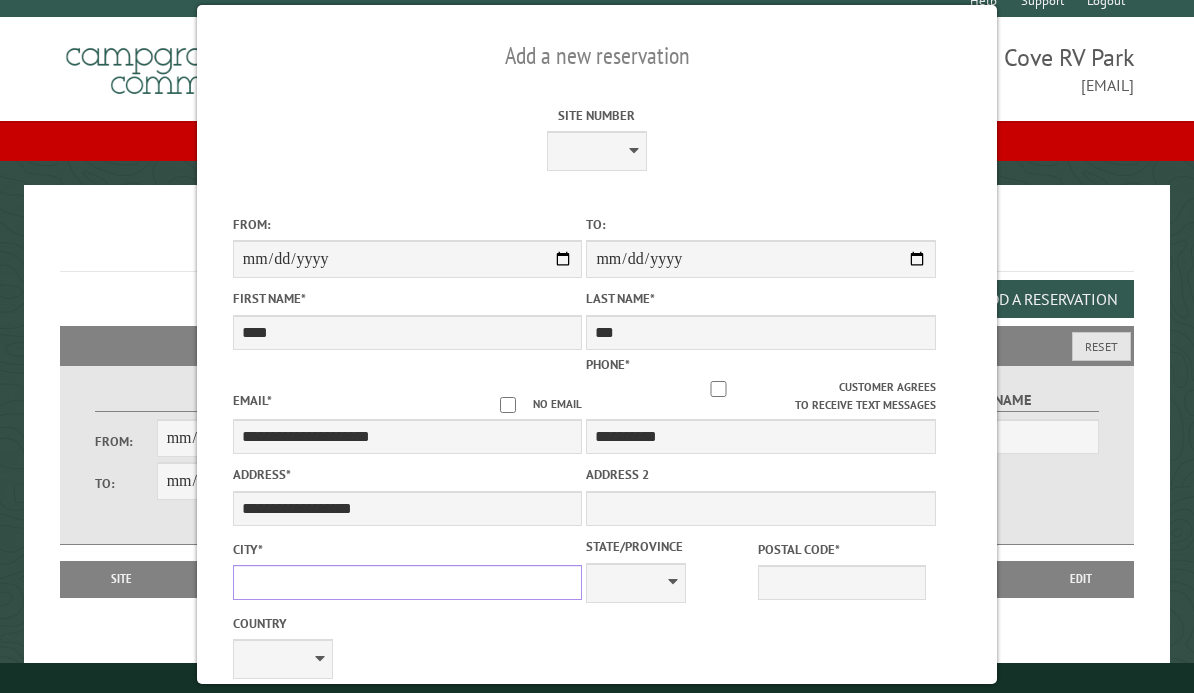 click on "City *" at bounding box center (408, 582) 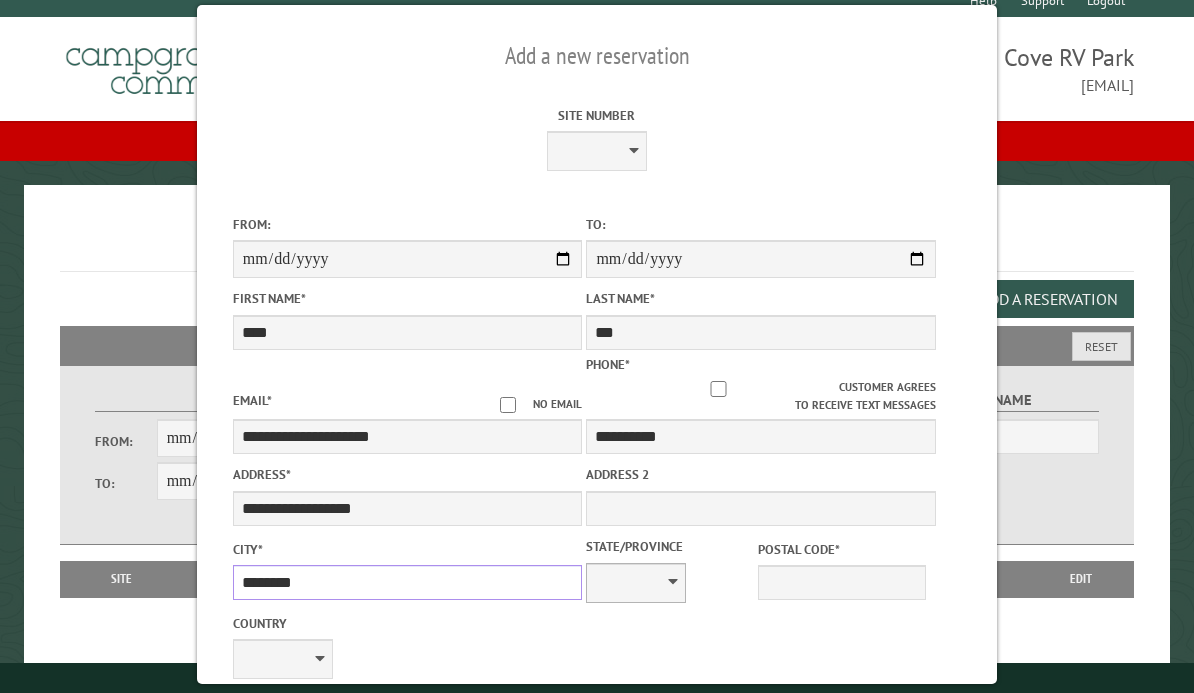 type on "********" 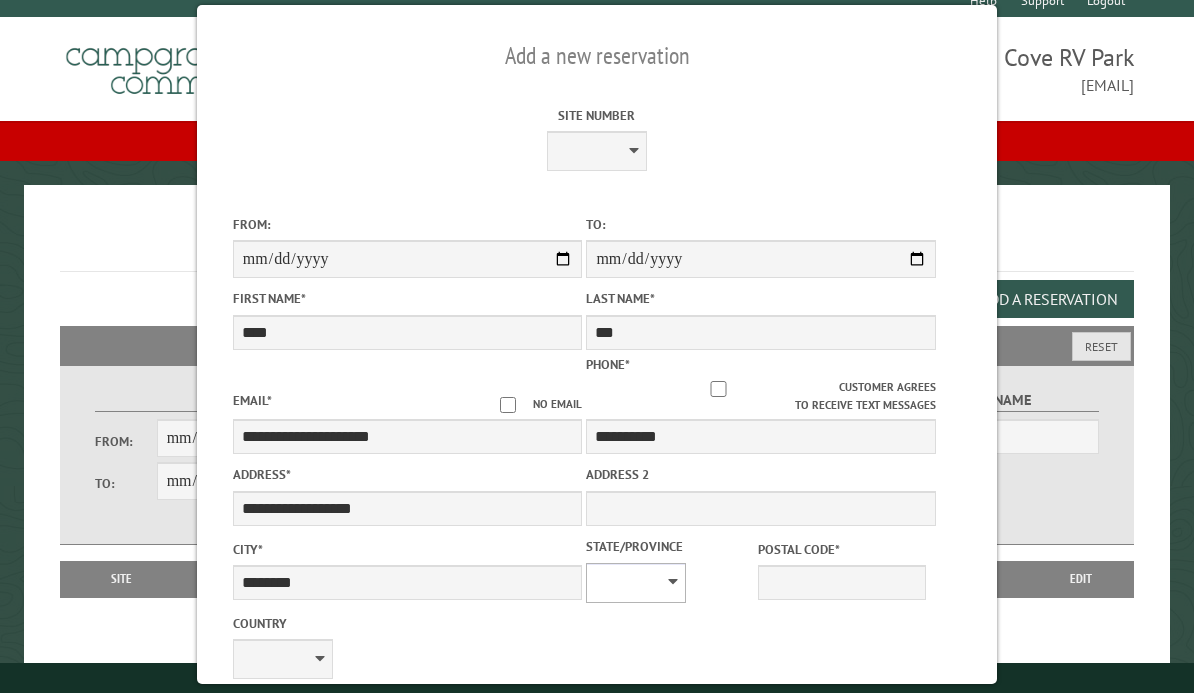 click on "** ** ** ** ** ** ** ** ** ** ** ** ** ** ** ** ** ** ** ** ** ** ** ** ** ** ** ** ** ** ** ** ** ** ** ** ** ** ** ** ** ** ** ** ** ** ** ** ** ** ** ** ** ** ** ** ** ** ** ** ** ** ** **" at bounding box center [636, 583] 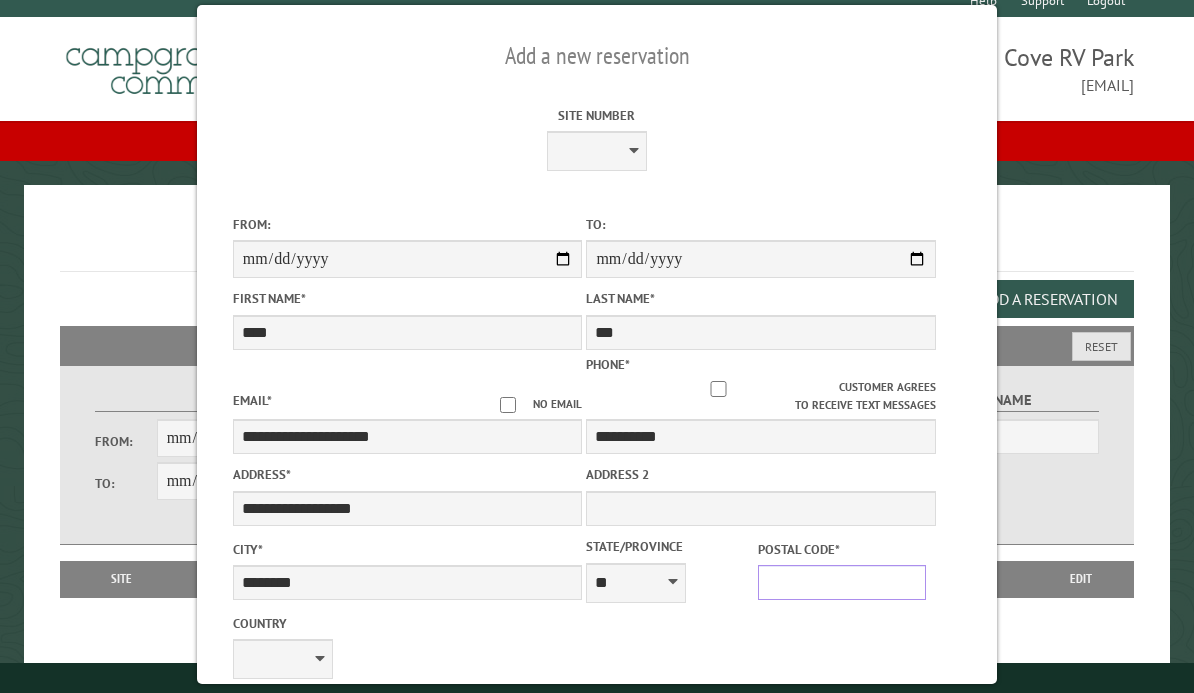 click on "Postal Code *" at bounding box center [842, 582] 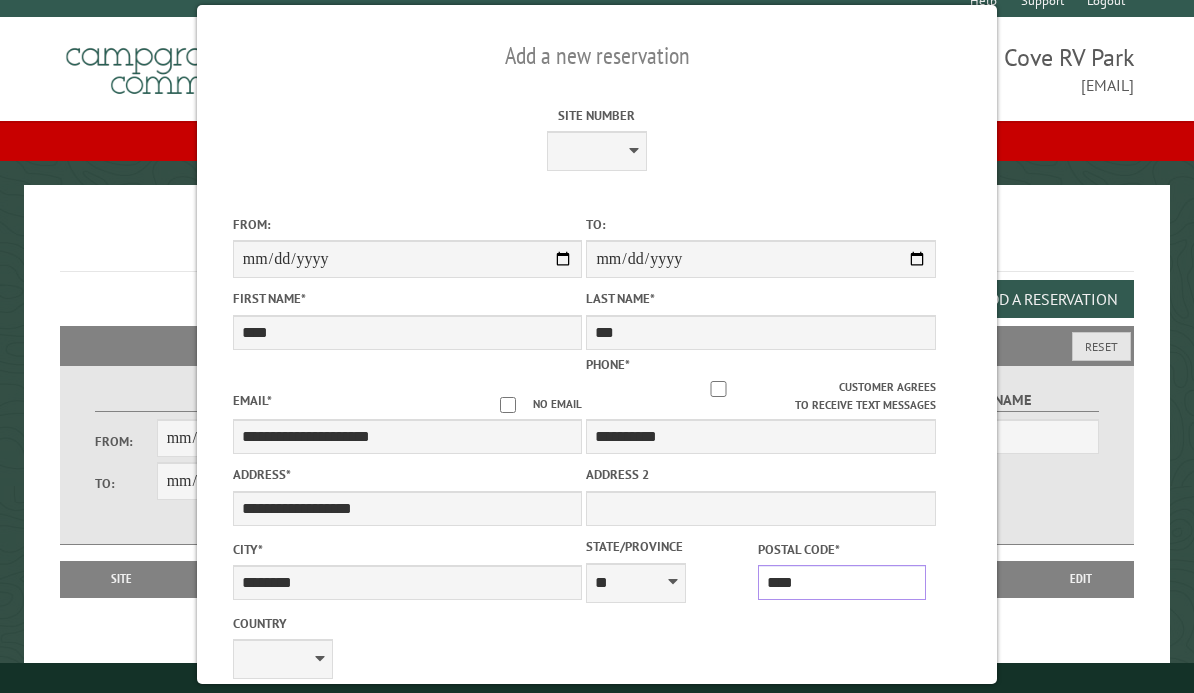 type on "*****" 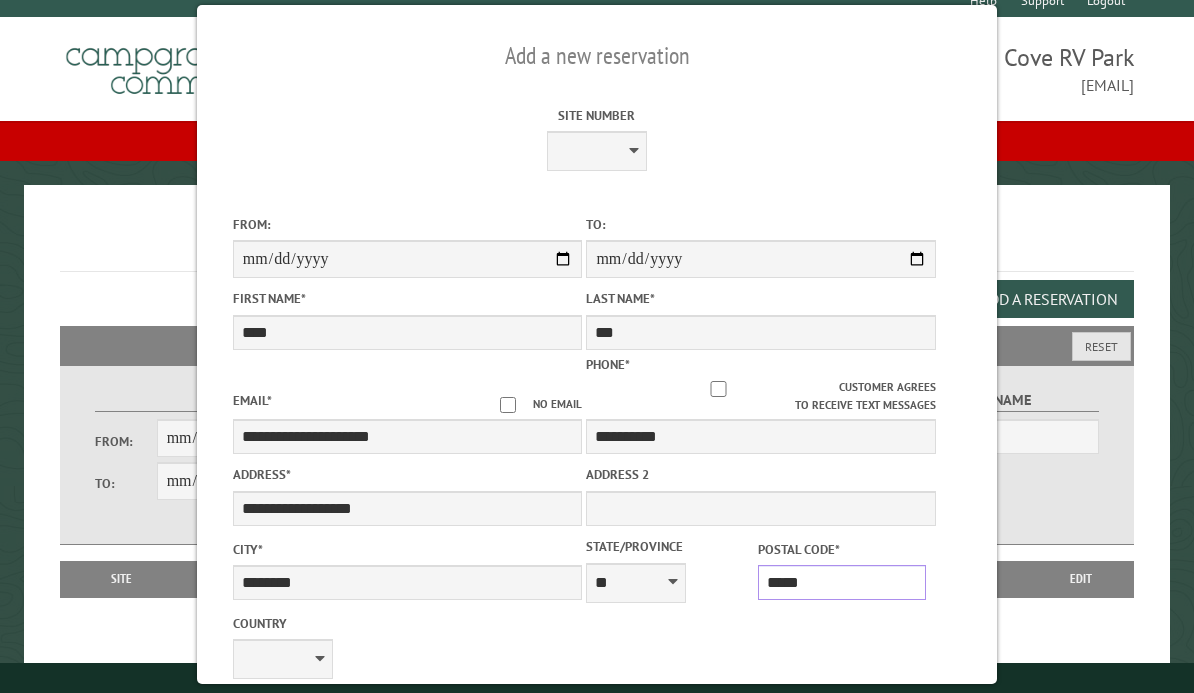 type on "********" 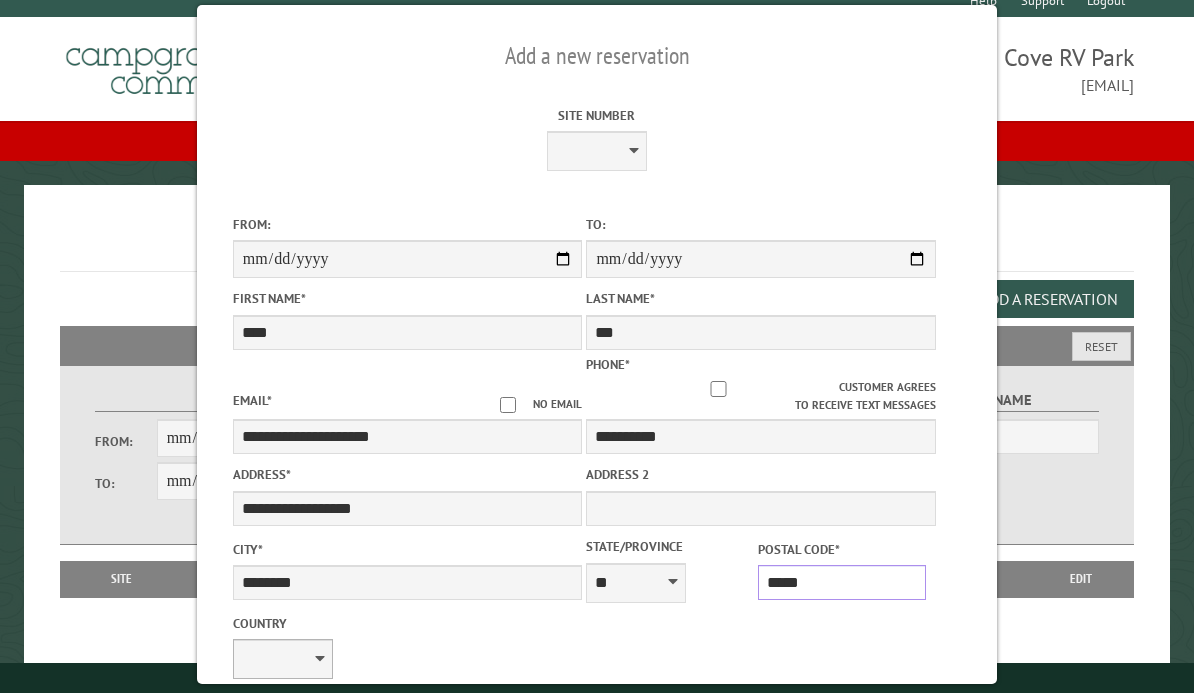 type on "*****" 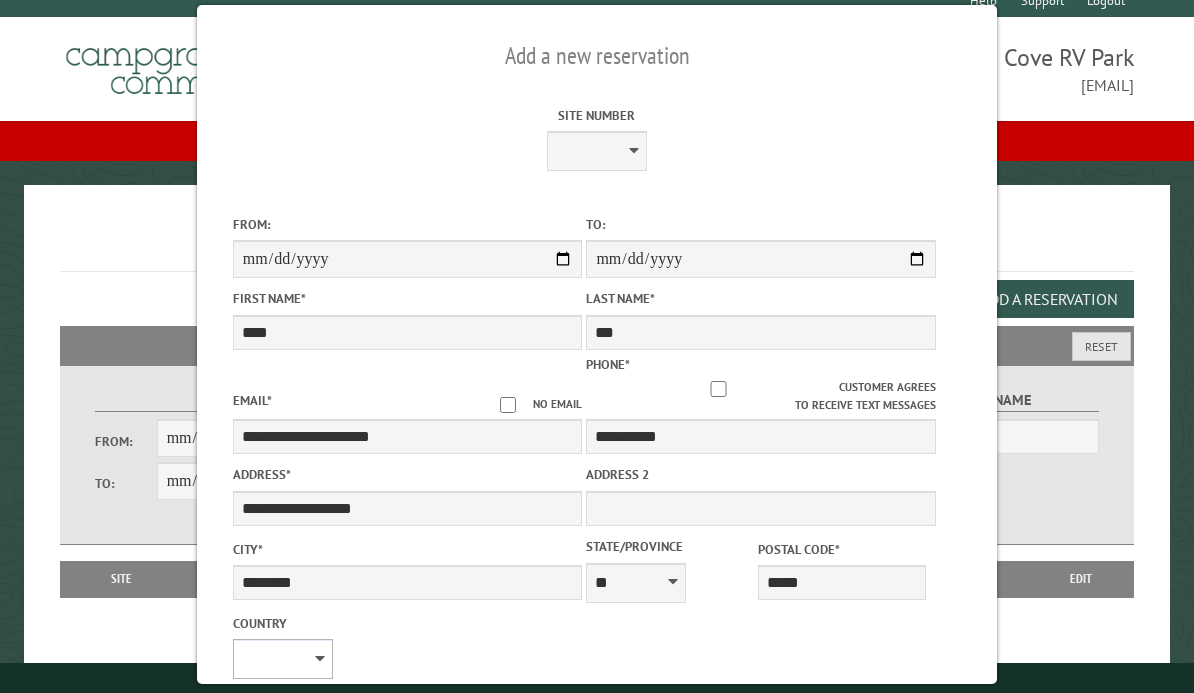 click on "**********" at bounding box center [283, 659] 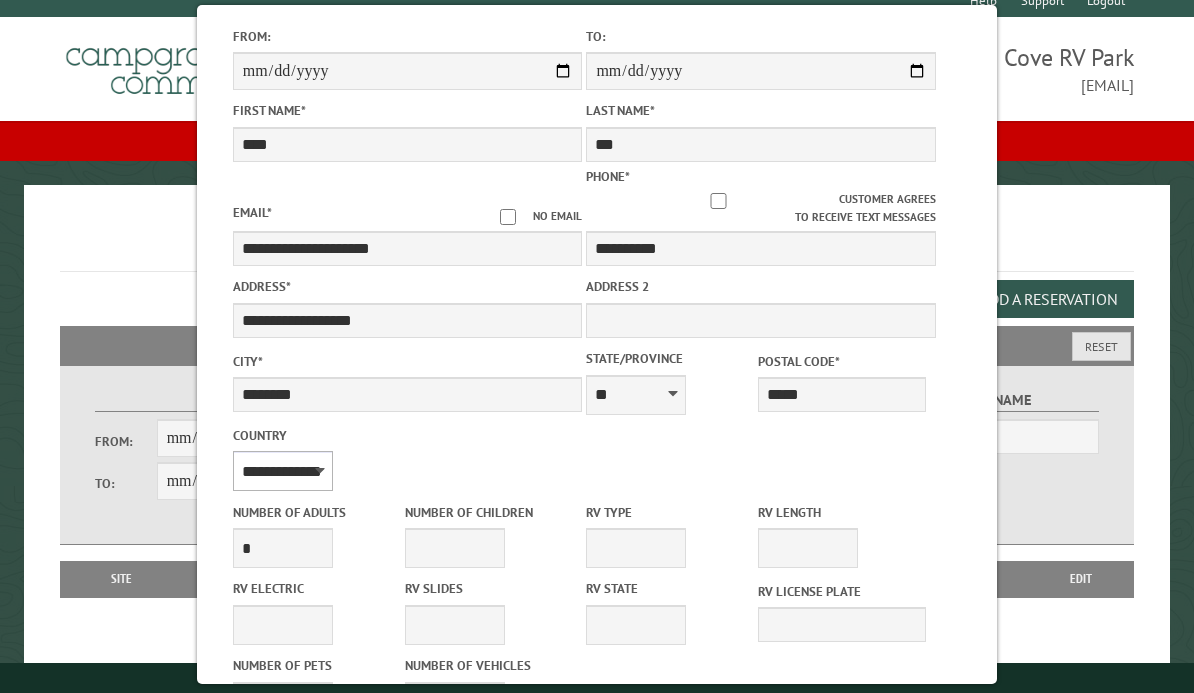 scroll, scrollTop: 216, scrollLeft: 0, axis: vertical 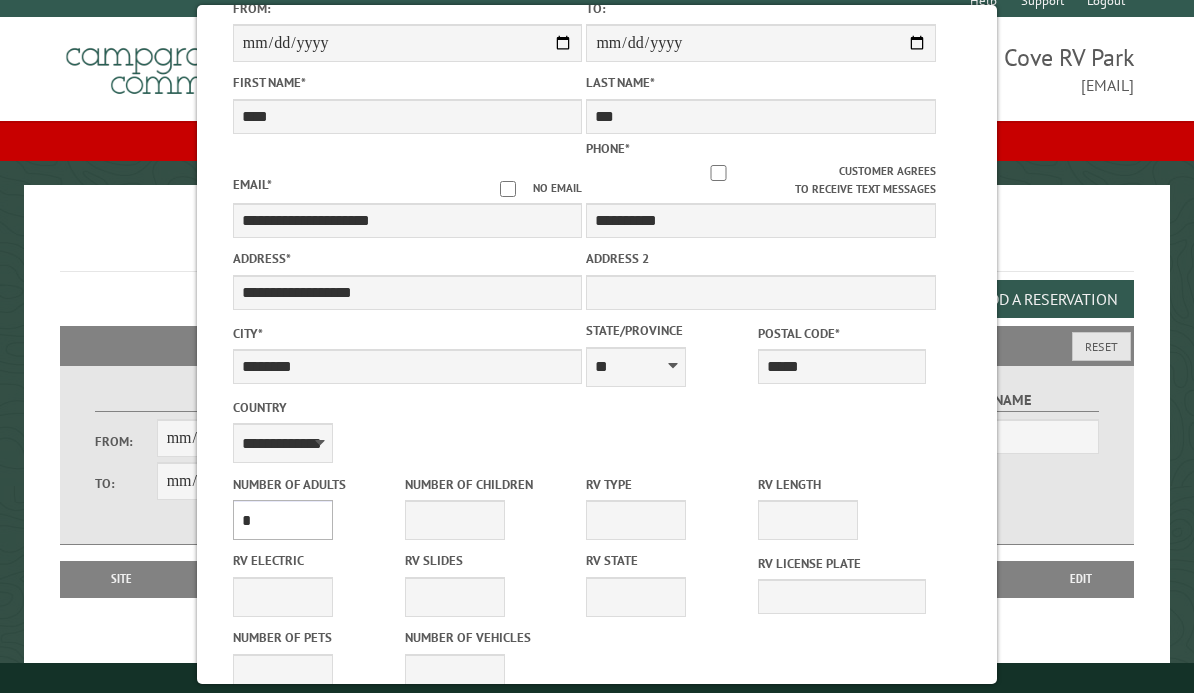 click on "* * * * * * * * * * **" at bounding box center (283, 520) 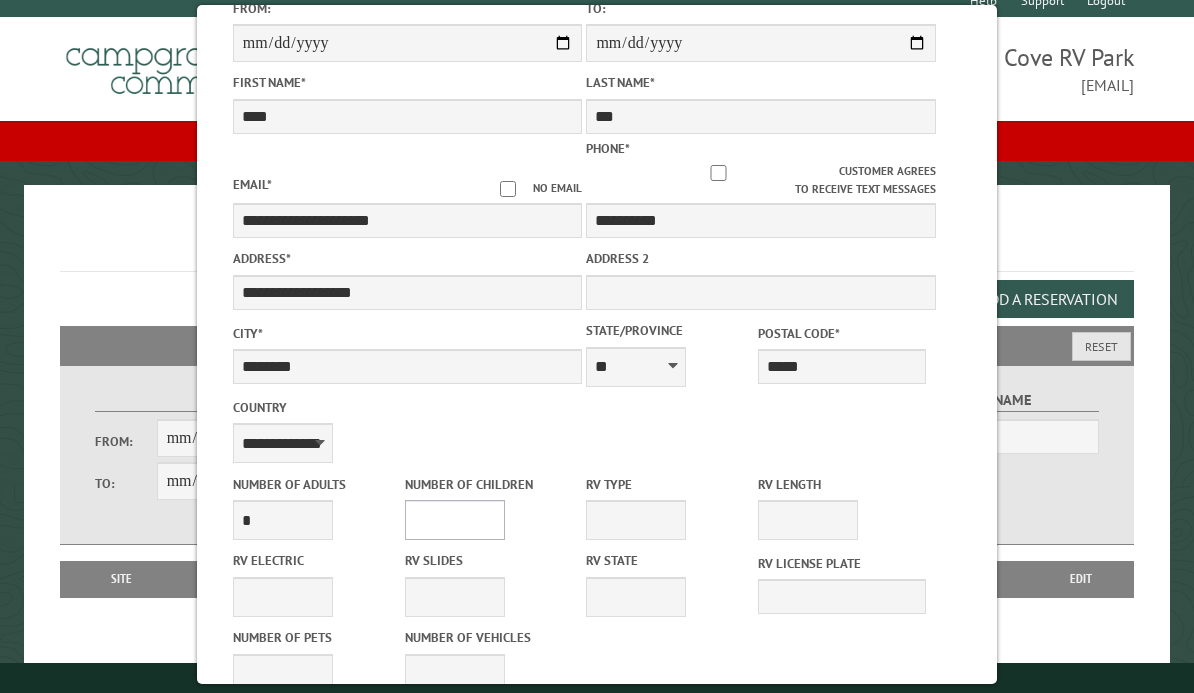 click on "* * * * * * * * * * **" at bounding box center (455, 520) 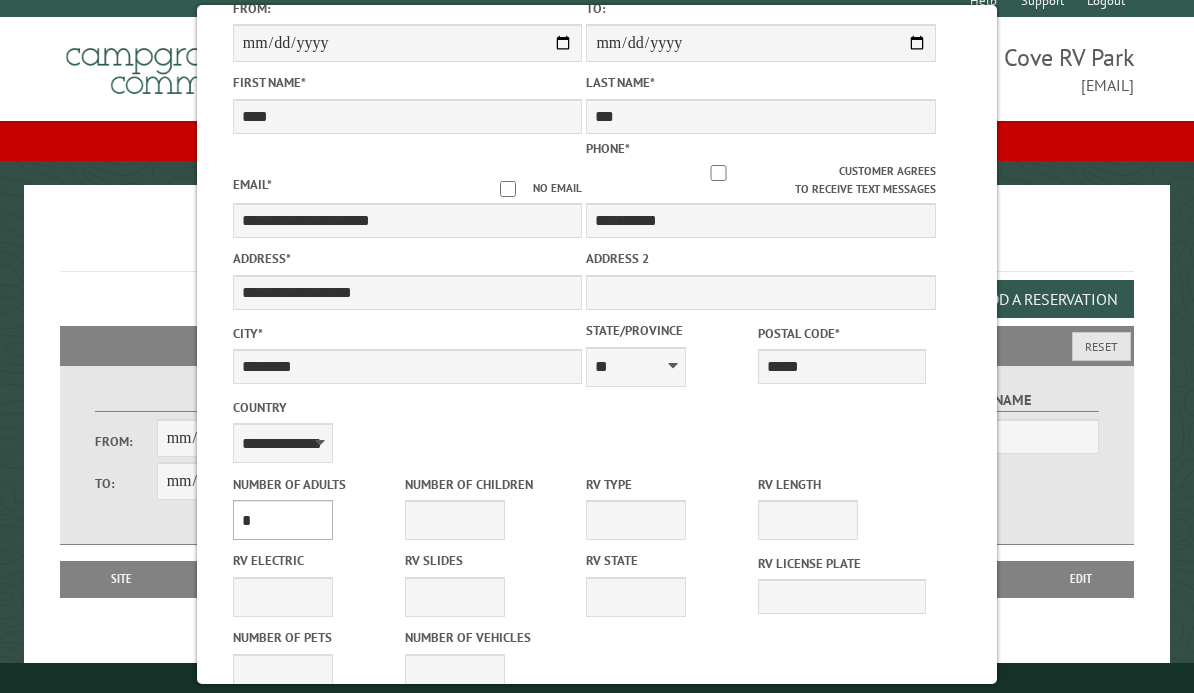 click on "* * * * * * * * * * **" at bounding box center [283, 520] 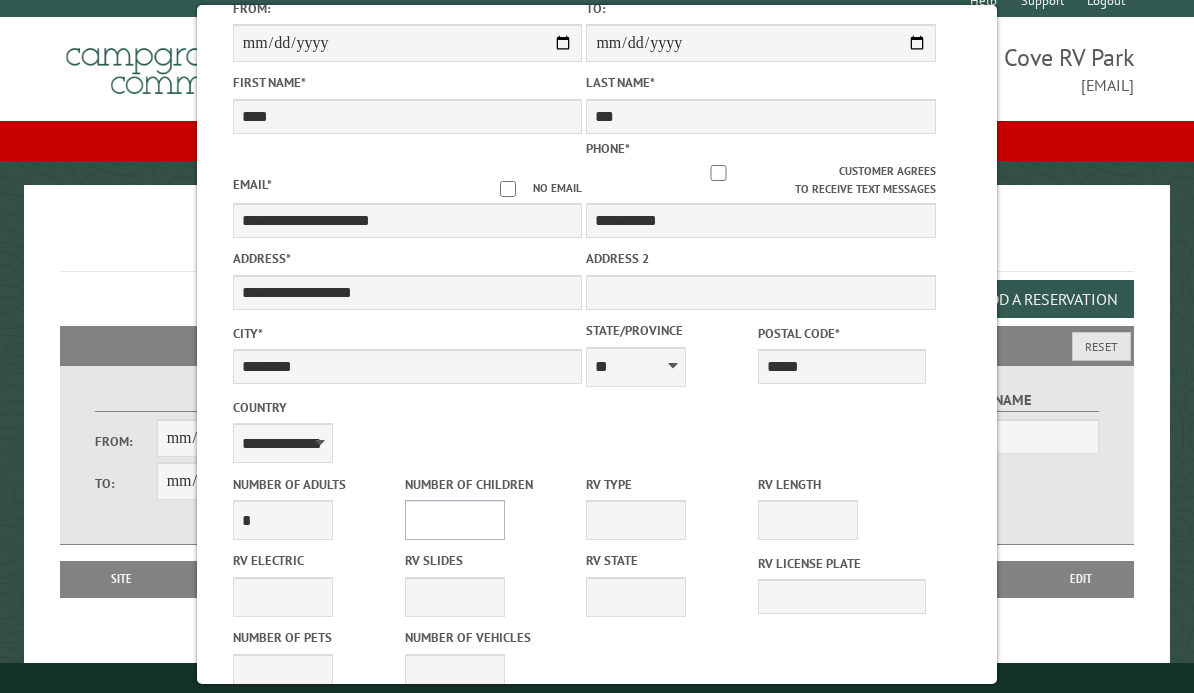 click on "* * * * * * * * * * **" at bounding box center [455, 520] 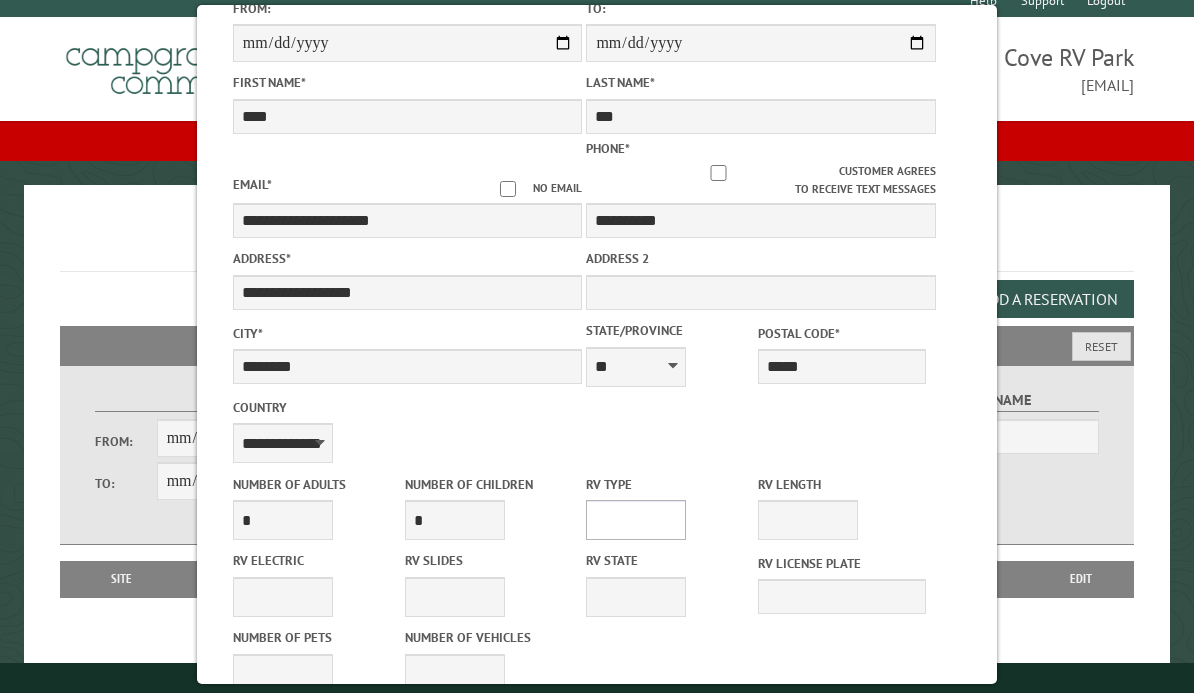 click on "**********" at bounding box center [636, 520] 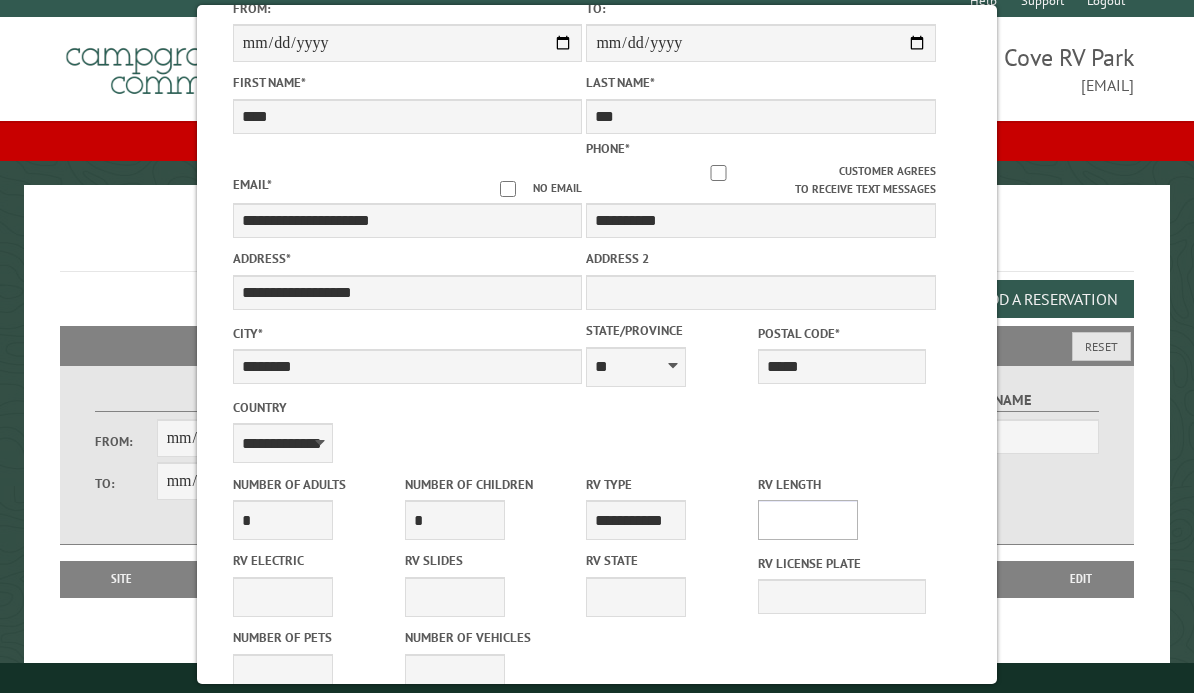 click on "* ** ** ** ** ** ** ** ** ** ** **" at bounding box center (808, 520) 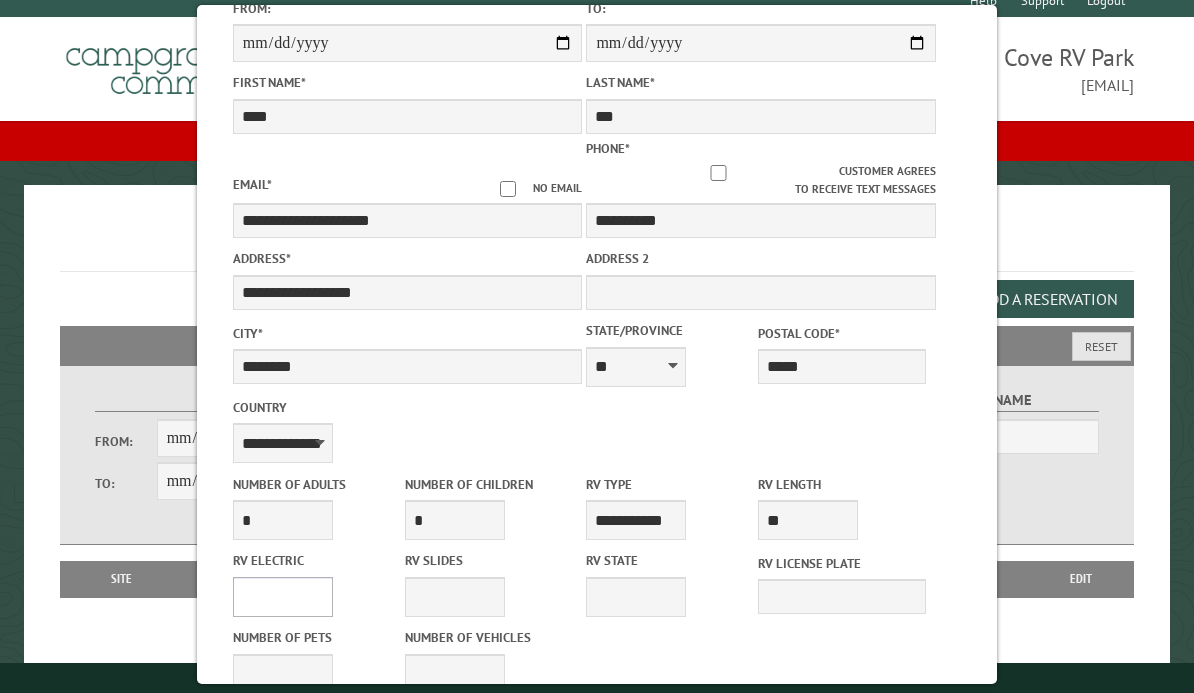 click on "**** *** *** ***" at bounding box center [283, 597] 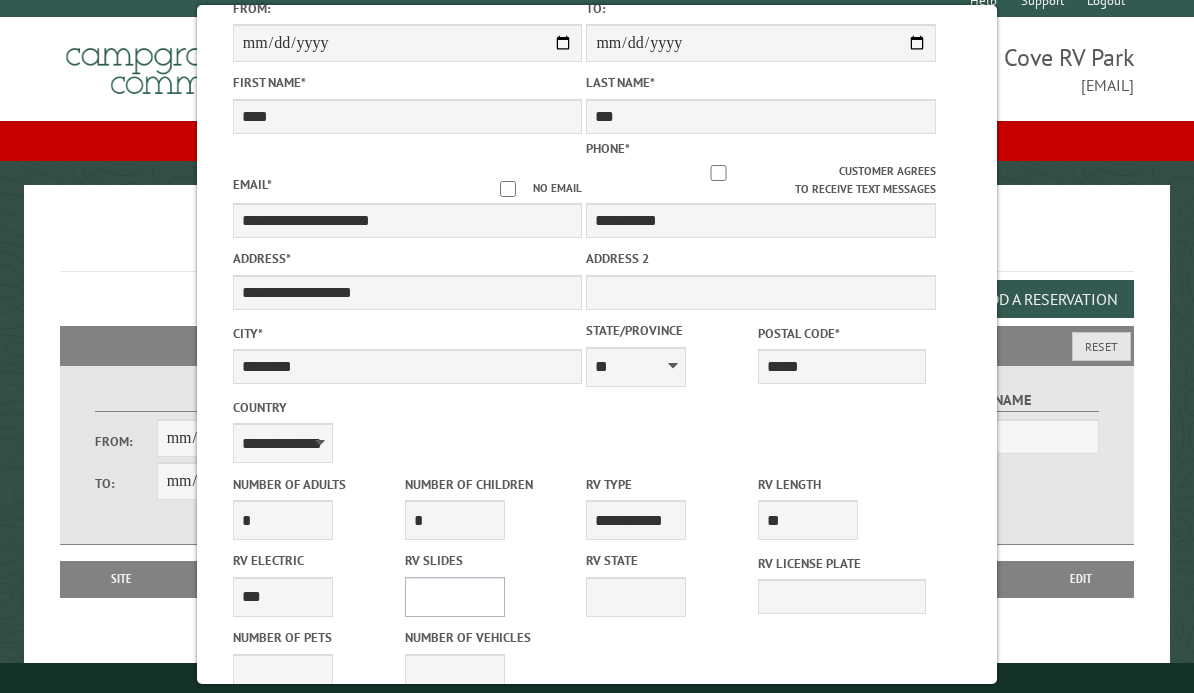click on "* * * * * * * * * * **" at bounding box center [455, 597] 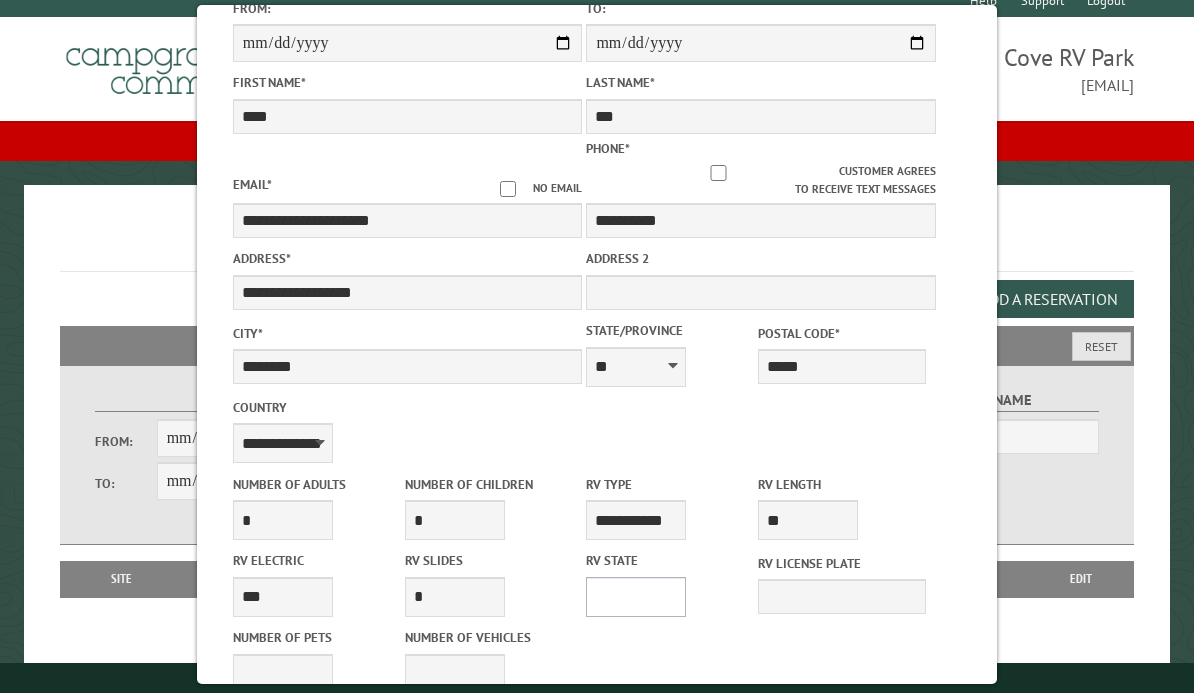 click on "** ** ** ** ** ** ** ** ** ** ** ** ** ** ** ** ** ** ** ** ** ** ** ** ** ** ** ** ** ** ** ** ** ** ** ** ** ** ** ** ** ** ** ** ** ** ** ** ** ** ** ** ** ** ** ** ** ** ** ** ** ** ** **" at bounding box center (636, 597) 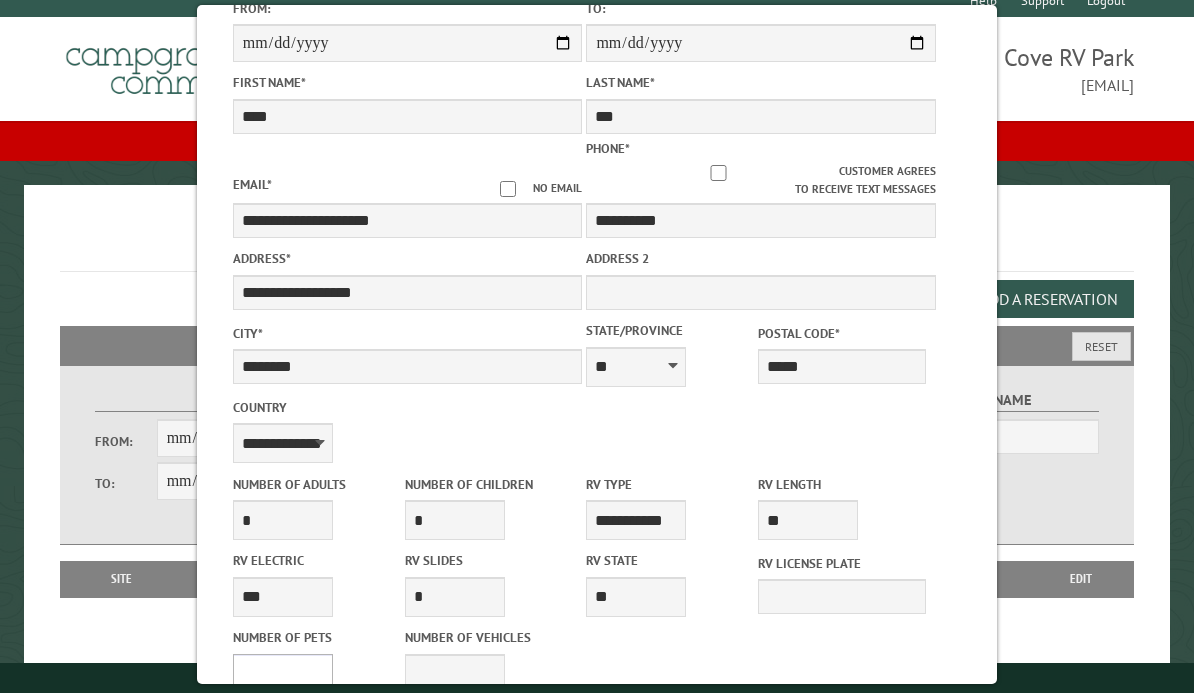click on "* * * * * * * * * * **" at bounding box center (283, 674) 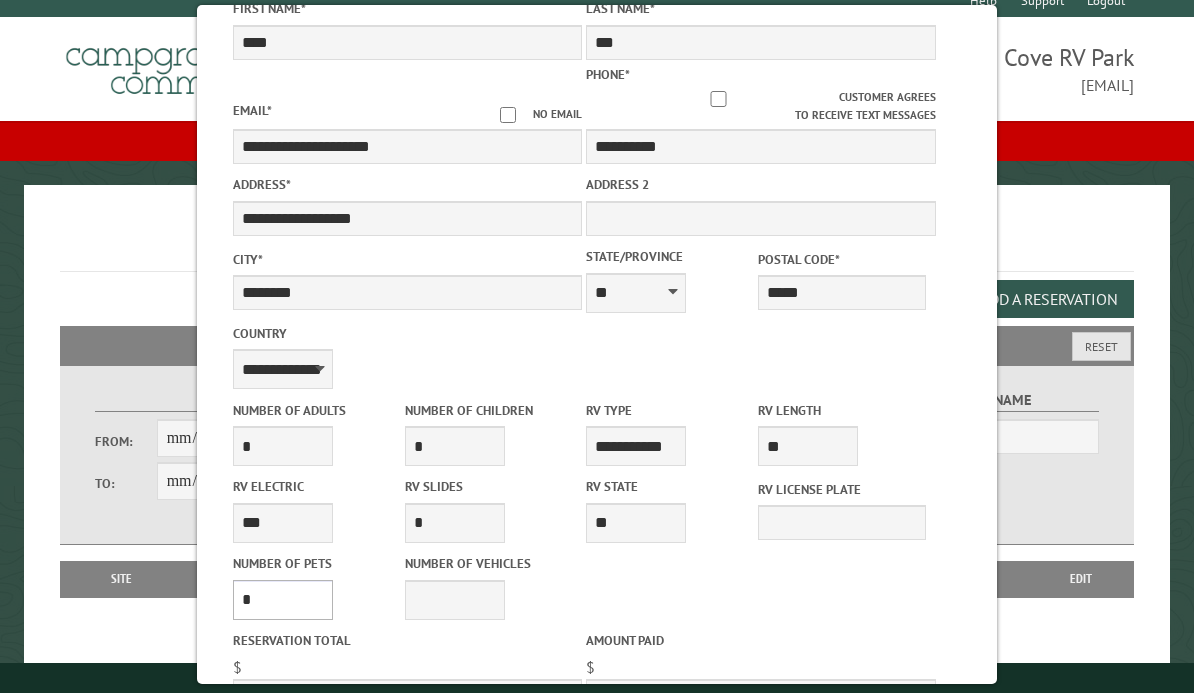 scroll, scrollTop: 302, scrollLeft: 0, axis: vertical 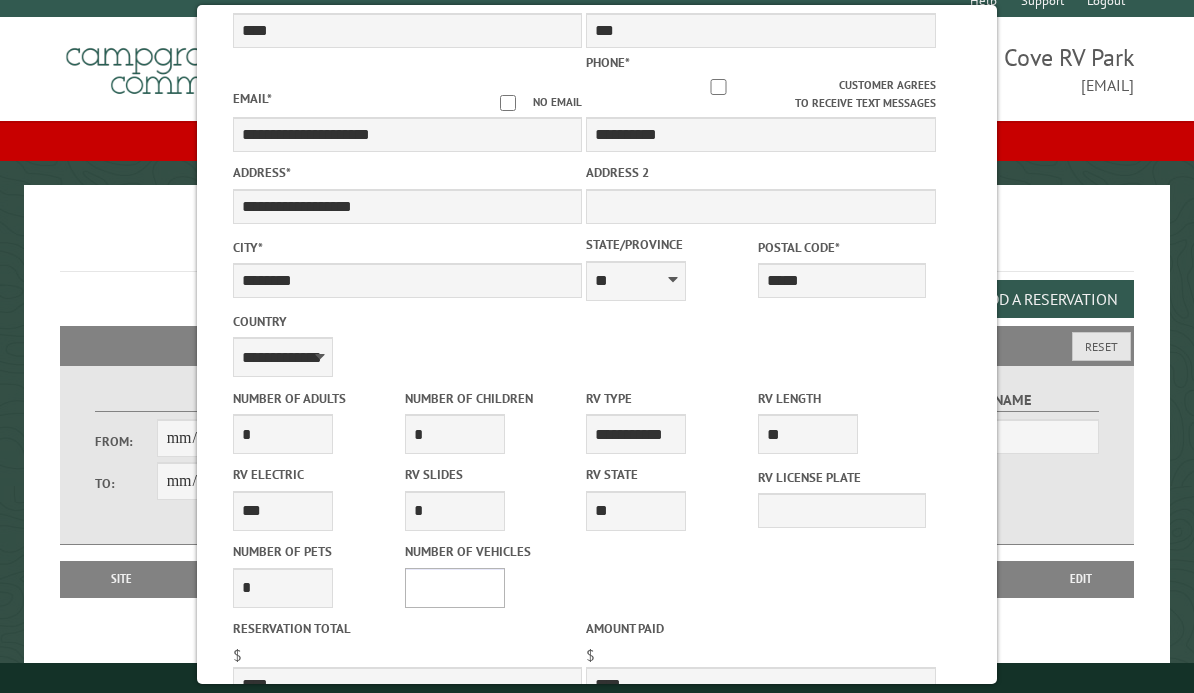 click on "* * * * * * * * * * **" at bounding box center [455, 588] 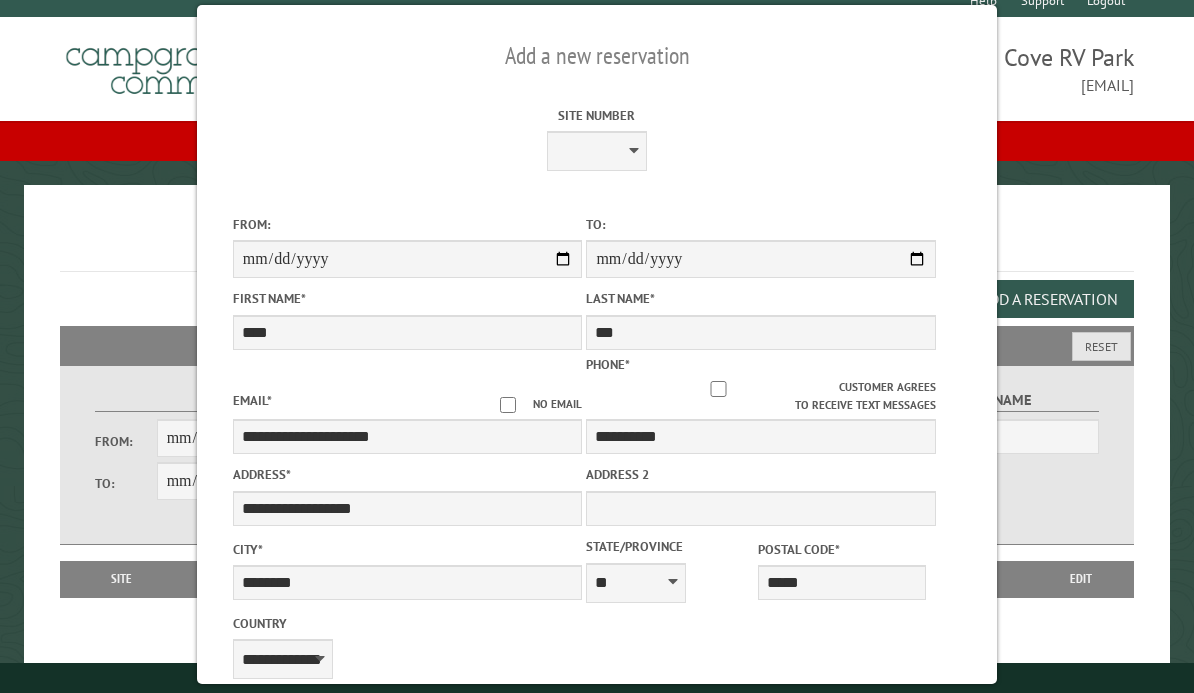 scroll, scrollTop: 0, scrollLeft: 0, axis: both 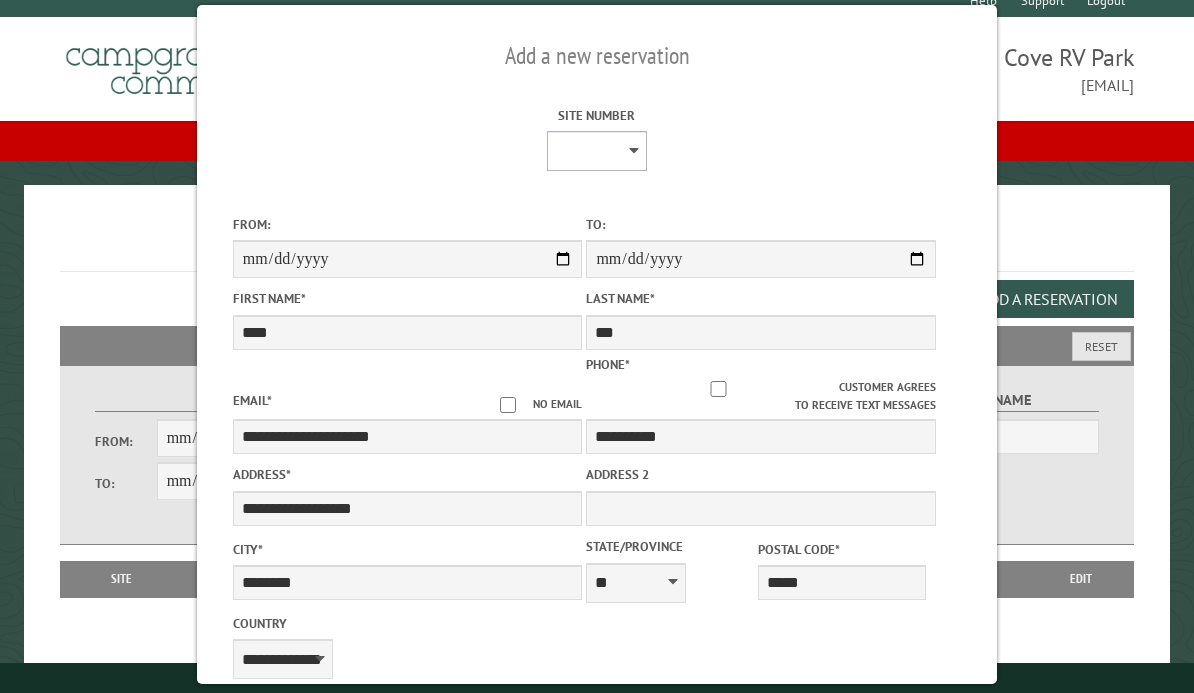 click on "**** **** **** **** **** **** **** **** **** **** **** **** **** **** **** **** **** **** **** **** **** **** **** **** **** **** **** **** **** **** **** **** **** **** **** **** **** **** **** **** **** **** **** **** **** **** **** **** **** **** **** **** **** **** **** **** **** **** **** **** **** **** **** **** **** **** **** **** **** **** **** **** **** **** **** **** **** **** **** **** **** **** **** **** **** **** **** **** **** **** **** **** **** **** **** **** **** **** **** **** **** **** **** **** **** **** **** **** **** **** **** **** **** **** **** **** **** **** **** **** **** **** **** **** **** **** **** **** **** **** **** **** **** **** **** **** **** **** **** **** **** **** **** **** **** ****" at bounding box center (597, 151) 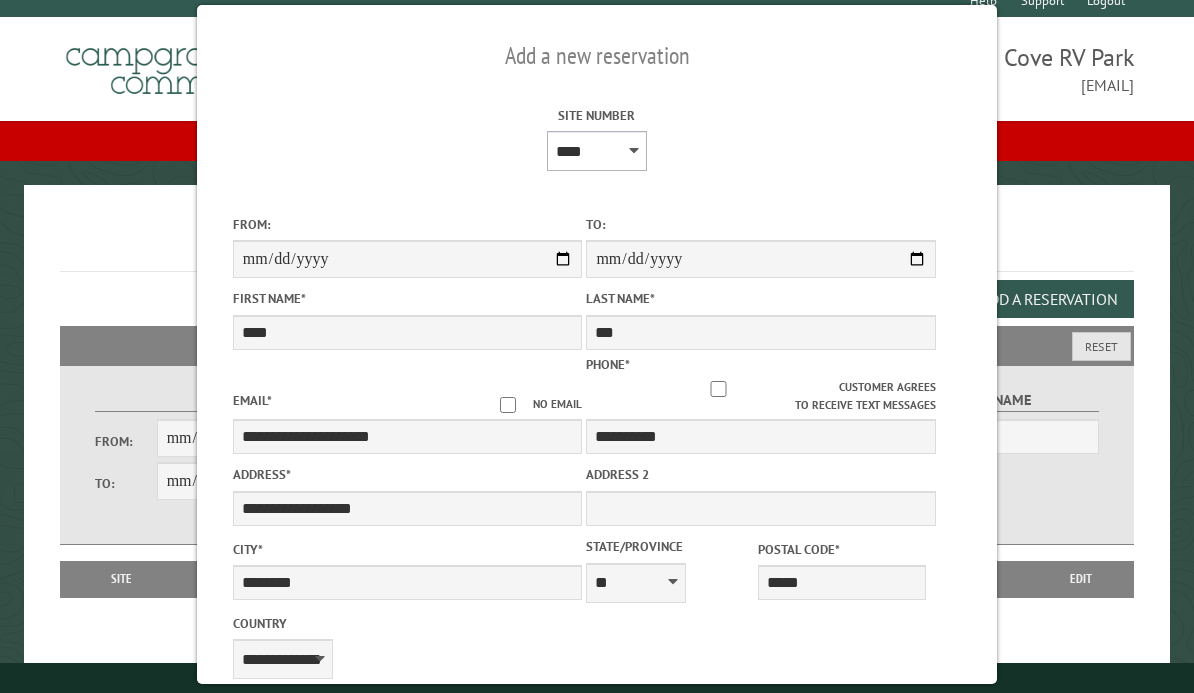 type on "*****" 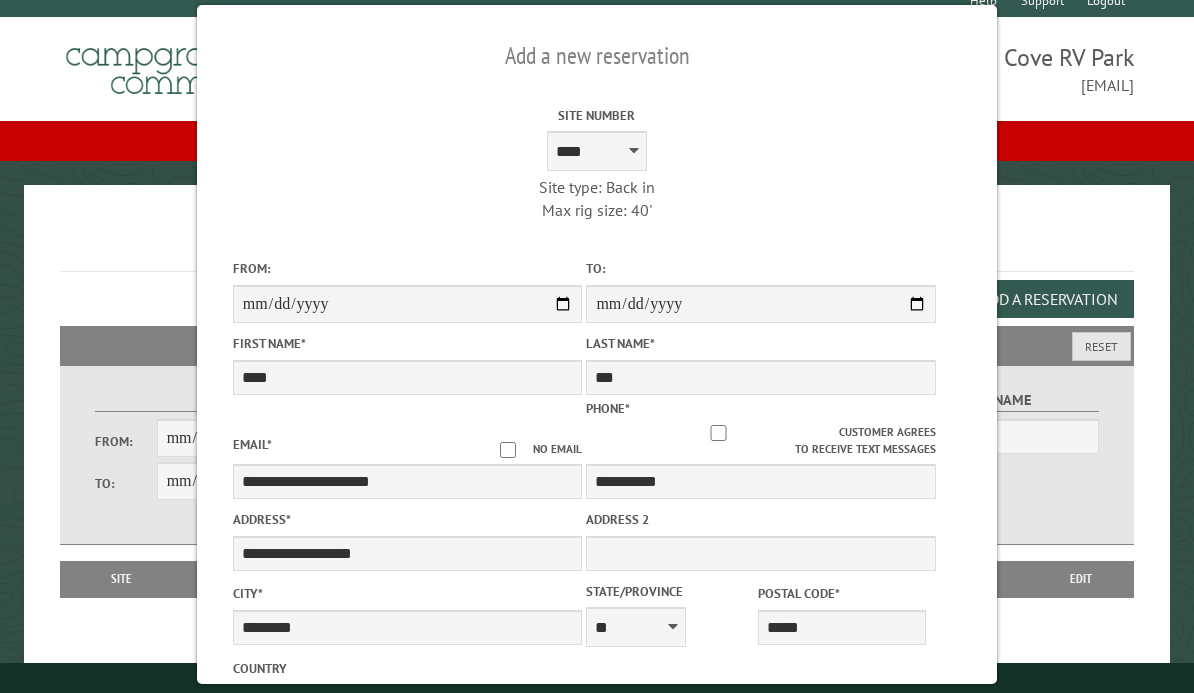 click on "Site Number
**** **** **** **** **** **** **** **** **** **** **** **** **** **** **** **** **** **** **** **** **** **** **** **** **** **** **** **** **** **** **** **** **** **** **** **** **** **** **** **** **** **** **** **** **** **** **** **** **** **** **** **** **** **** **** **** **** **** **** **** **** **** **** **** **** **** **** **** **** **** **** **** **** **** **** **** **** **** **** **** **** **** **** **** **** **** **** **** **** **** **** **** **** **** **** **** **** **** **** **** **** **** **** **** **** **** **** **** **** **** **** **** **** **** **** **** **** **** **** **** **** **** **** **** **** **** **** **** **** **** **** **** **** **** **** **** **** **** **** **** **** **** **** **** **** ****
Site type: Back in
Max rig size: 40'" at bounding box center [597, 160] 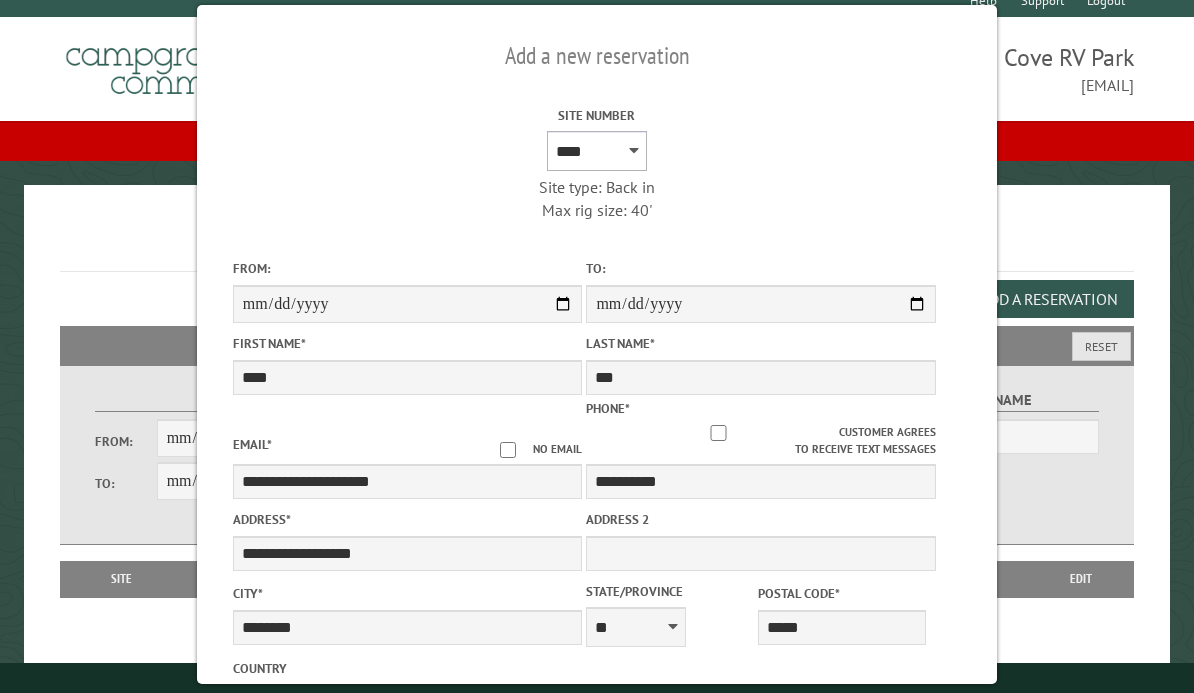 click on "**** **** **** **** **** **** **** **** **** **** **** **** **** **** **** **** **** **** **** **** **** **** **** **** **** **** **** **** **** **** **** **** **** **** **** **** **** **** **** **** **** **** **** **** **** **** **** **** **** **** **** **** **** **** **** **** **** **** **** **** **** **** **** **** **** **** **** **** **** **** **** **** **** **** **** **** **** **** **** **** **** **** **** **** **** **** **** **** **** **** **** **** **** **** **** **** **** **** **** **** **** **** **** **** **** **** **** **** **** **** **** **** **** **** **** **** **** **** **** **** **** **** **** **** **** **** **** **** **** **** **** **** **** **** **** **** **** **** **** **** **** **** **** **** **** ****" at bounding box center [597, 151] 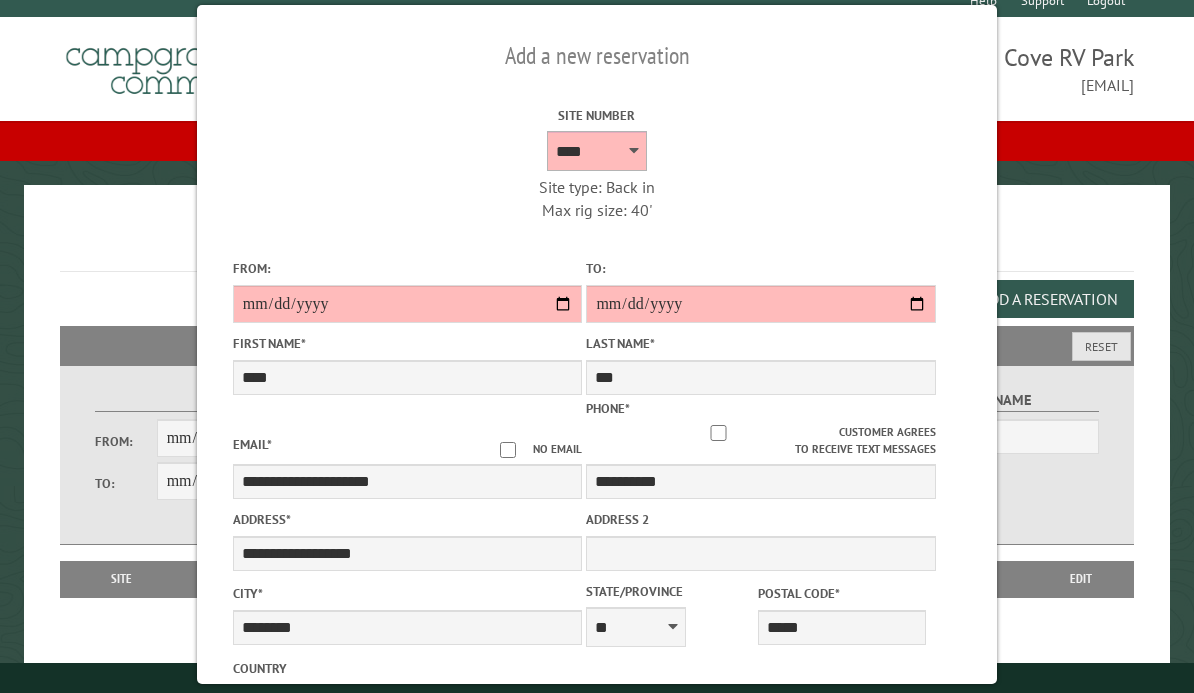 click on "**** **** **** **** **** **** **** **** **** **** **** **** **** **** **** **** **** **** **** **** **** **** **** **** **** **** **** **** **** **** **** **** **** **** **** **** **** **** **** **** **** **** **** **** **** **** **** **** **** **** **** **** **** **** **** **** **** **** **** **** **** **** **** **** **** **** **** **** **** **** **** **** **** **** **** **** **** **** **** **** **** **** **** **** **** **** **** **** **** **** **** **** **** **** **** **** **** **** **** **** **** **** **** **** **** **** **** **** **** **** **** **** **** **** **** **** **** **** **** **** **** **** **** **** **** **** **** **** **** **** **** **** **** **** **** **** **** **** **** **** **** **** **** **** **** ****" at bounding box center (597, 151) 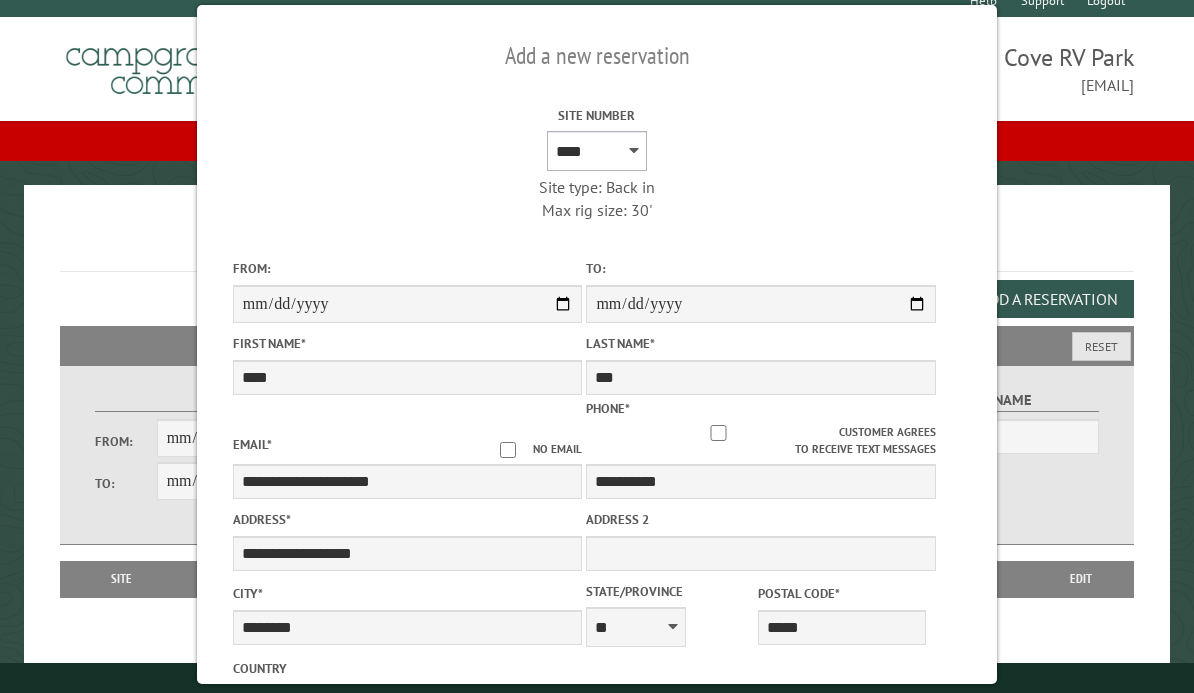 click on "**** **** **** **** **** **** **** **** **** **** **** **** **** **** **** **** **** **** **** **** **** **** **** **** **** **** **** **** **** **** **** **** **** **** **** **** **** **** **** **** **** **** **** **** **** **** **** **** **** **** **** **** **** **** **** **** **** **** **** **** **** **** **** **** **** **** **** **** **** **** **** **** **** **** **** **** **** **** **** **** **** **** **** **** **** **** **** **** **** **** **** **** **** **** **** **** **** **** **** **** **** **** **** **** **** **** **** **** **** **** **** **** **** **** **** **** **** **** **** **** **** **** **** **** **** **** **** **** **** **** **** **** **** **** **** **** **** **** **** **** **** **** **** **** **** ****" at bounding box center [597, 151] 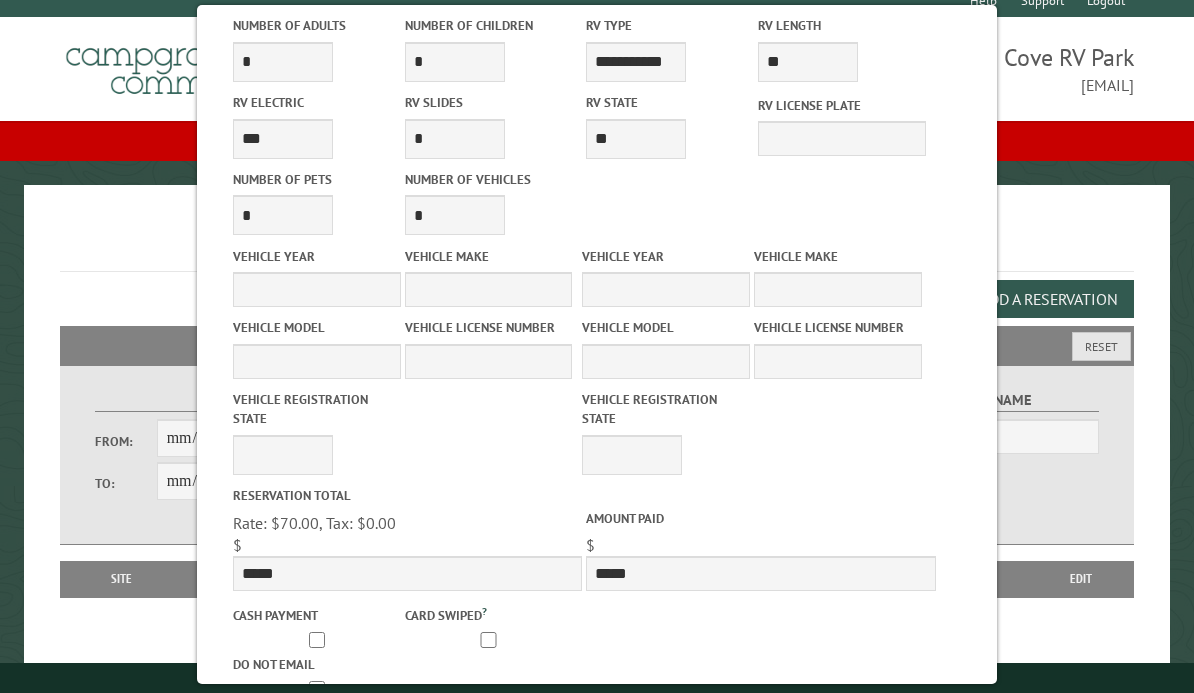 scroll, scrollTop: 718, scrollLeft: 0, axis: vertical 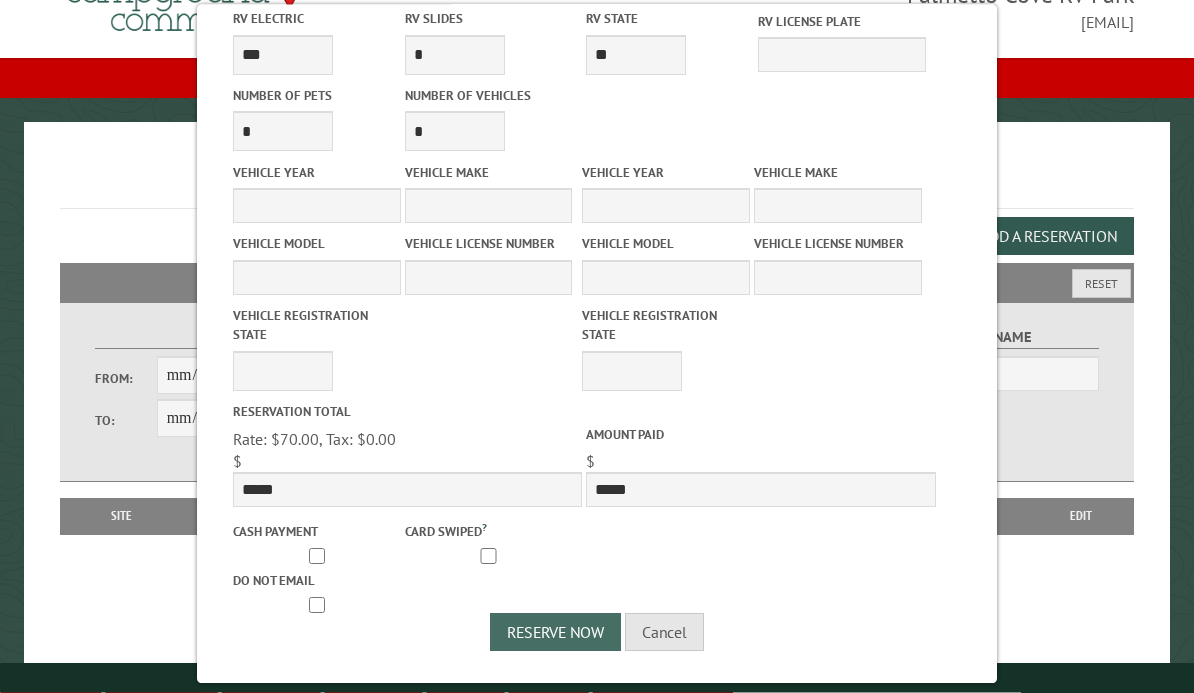 click on "Reserve Now" at bounding box center (555, 633) 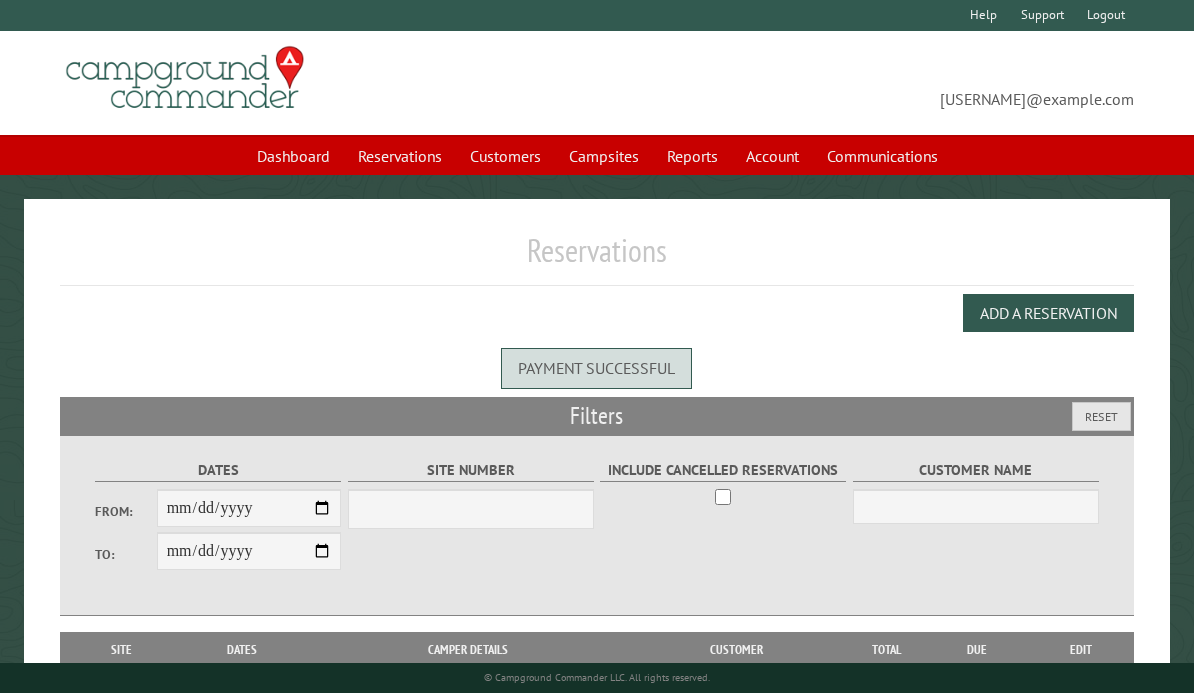 scroll, scrollTop: 49, scrollLeft: 0, axis: vertical 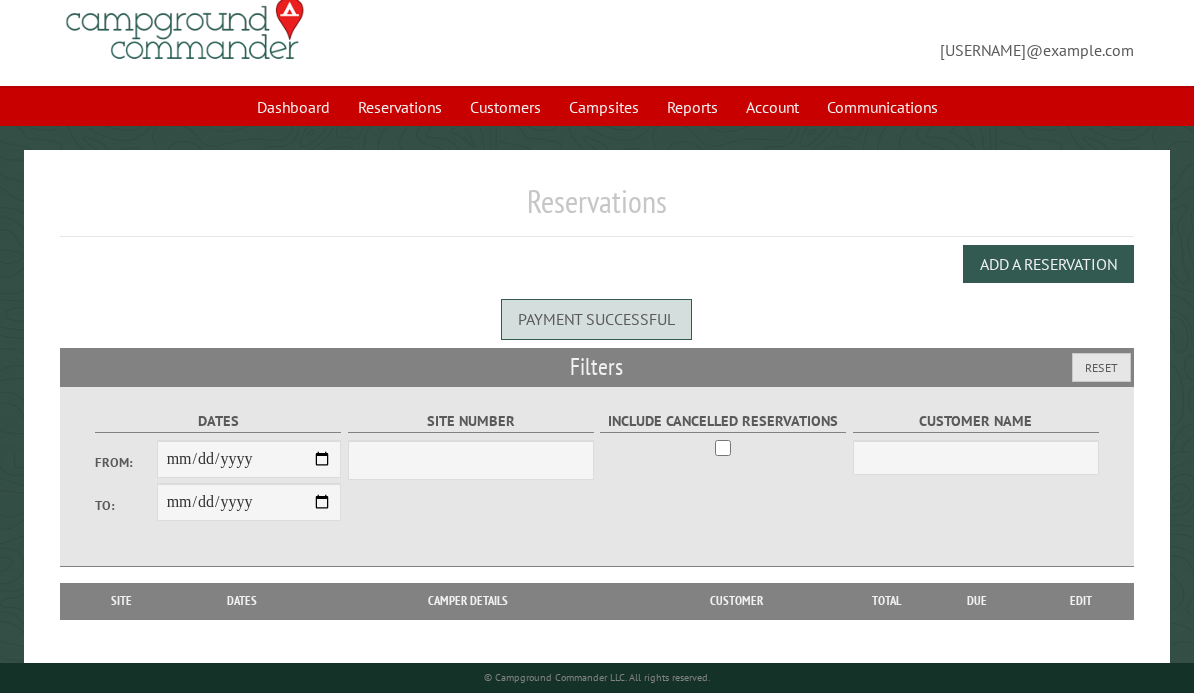 select on "***" 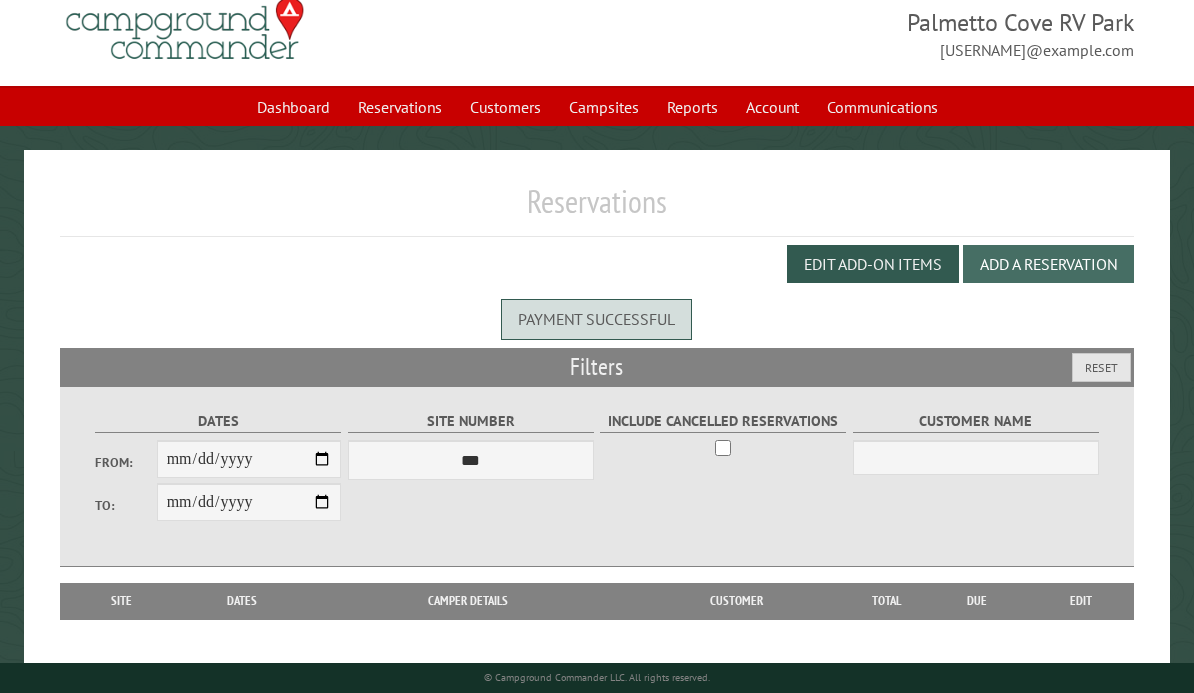 click on "Add a Reservation" at bounding box center (1048, 264) 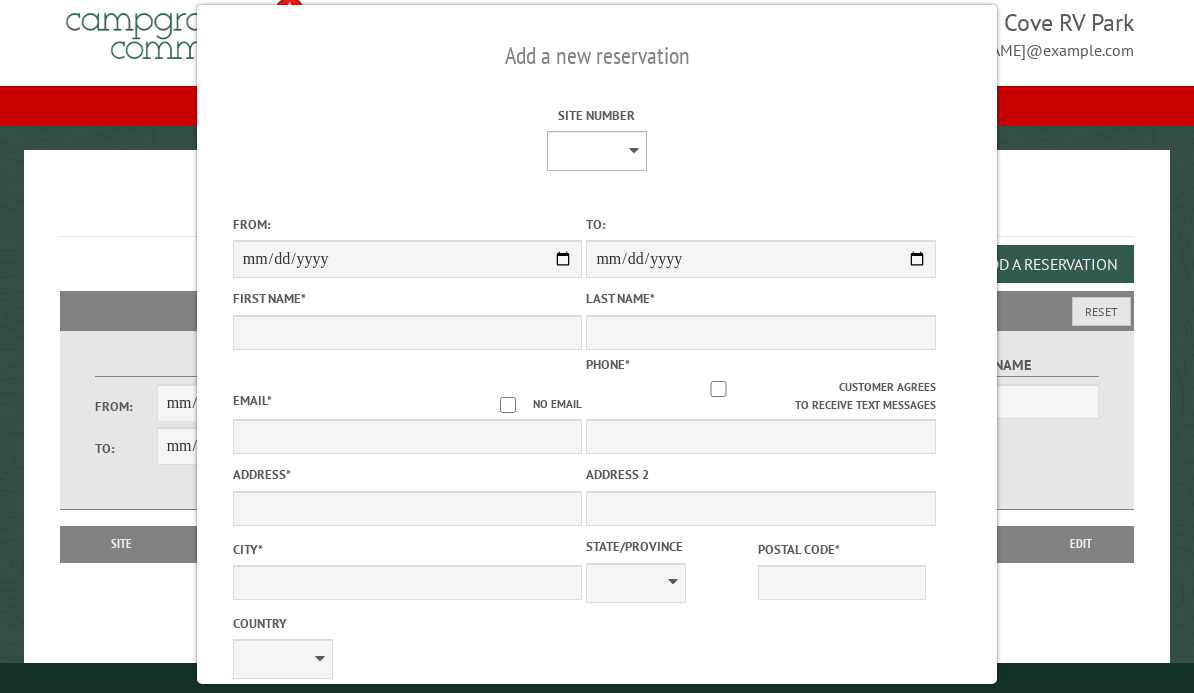 click on "[CREDIT_CARD_NUMBER]" at bounding box center [597, 151] 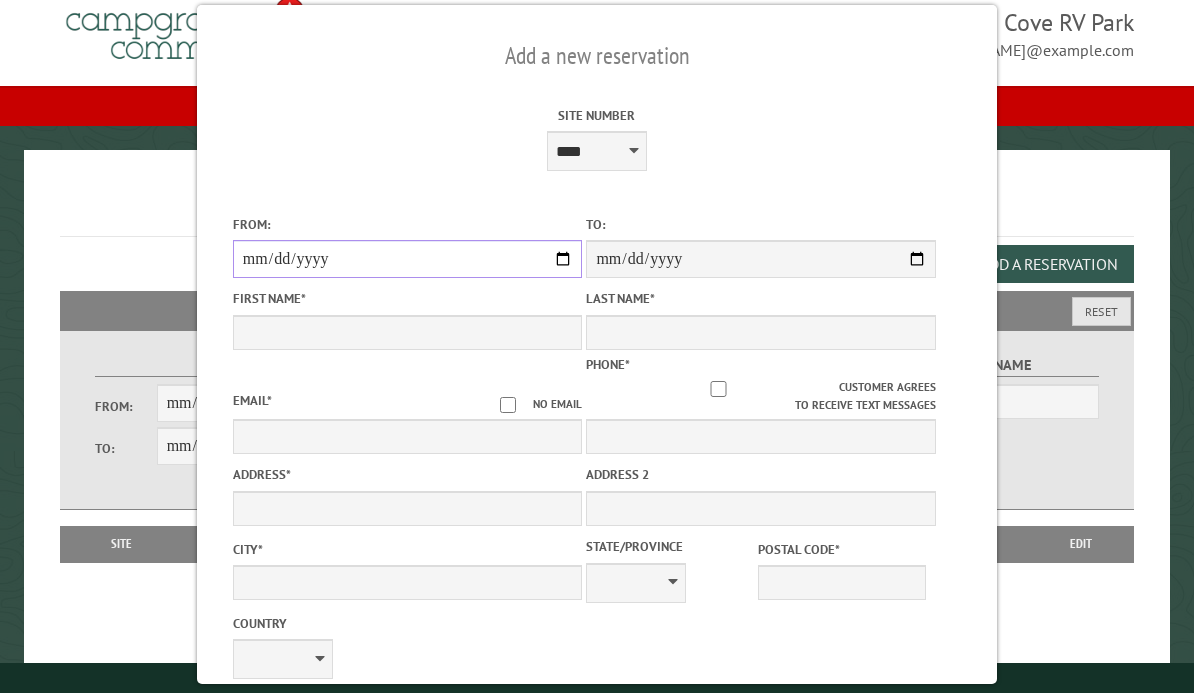 click on "From:" at bounding box center (408, 259) 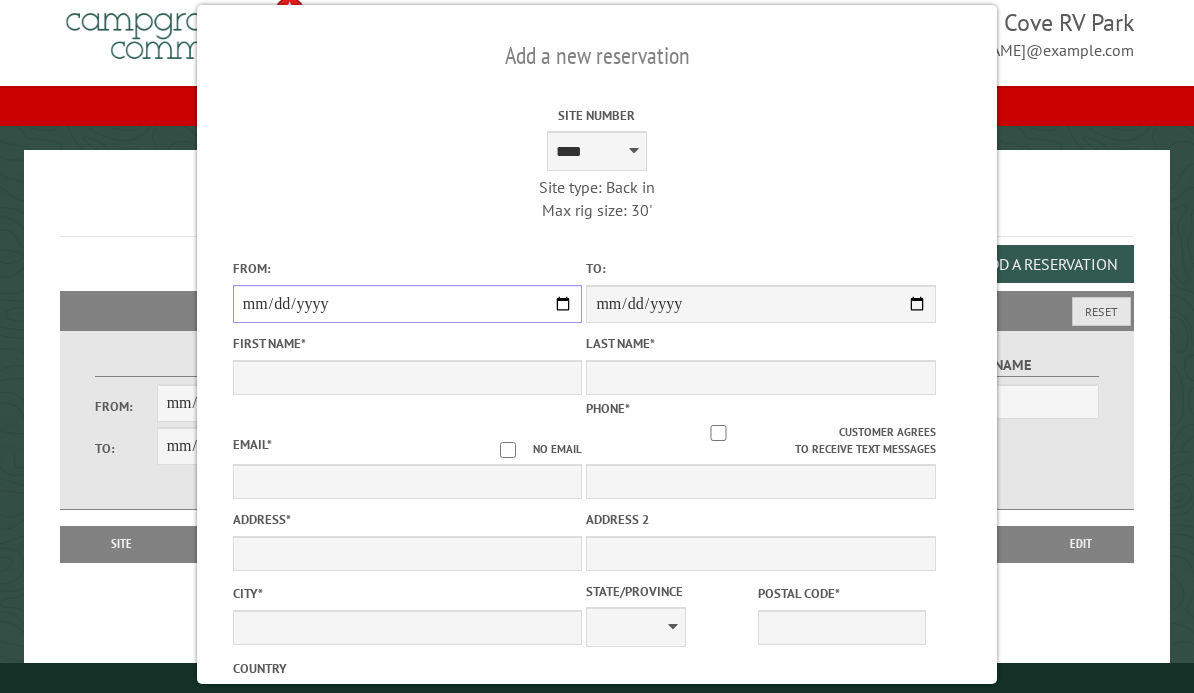 type on "**********" 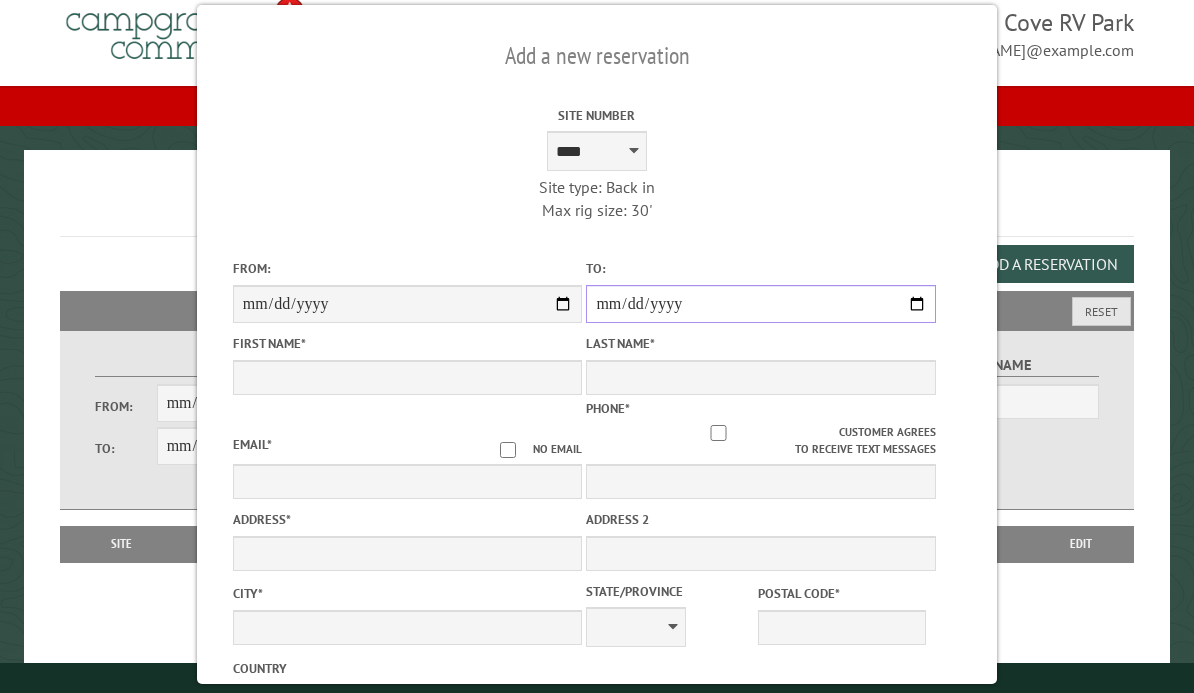 click on "**********" at bounding box center [761, 304] 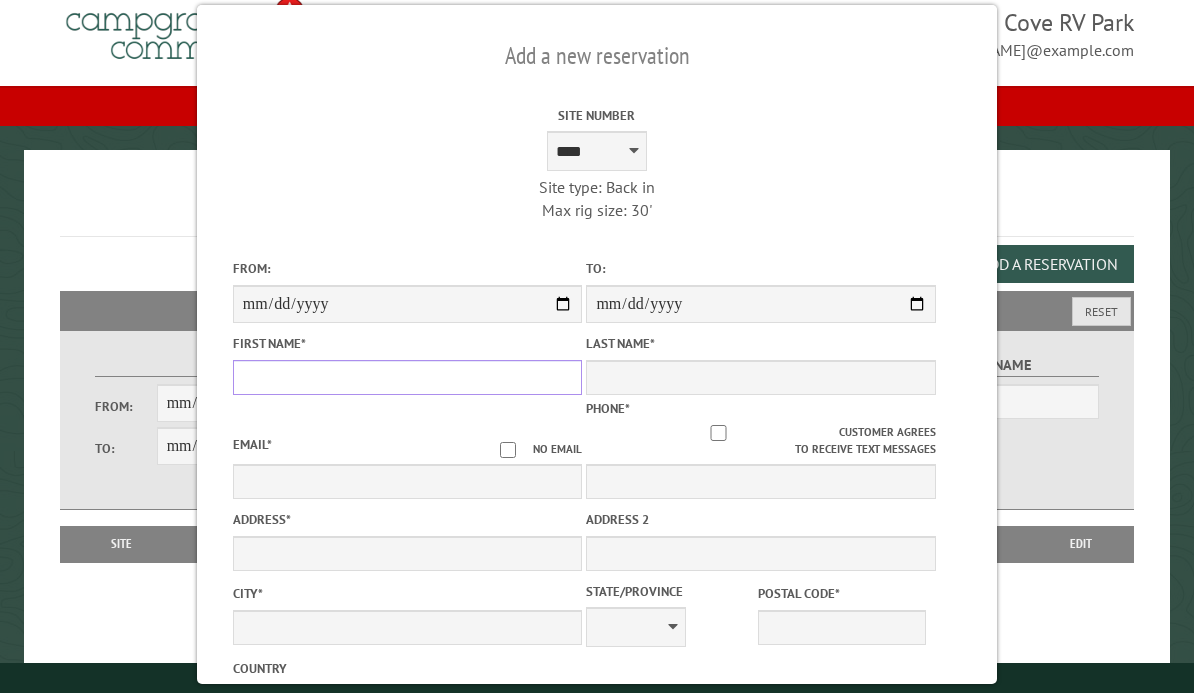 click on "First Name *" at bounding box center (408, 377) 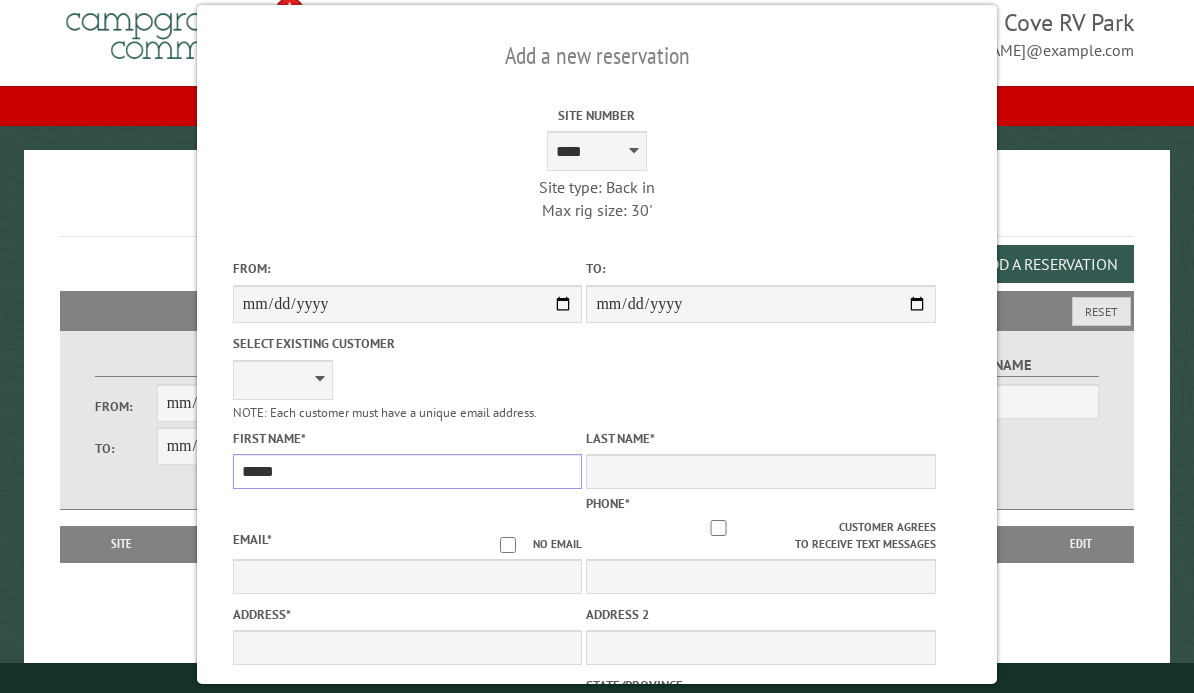 type on "*****" 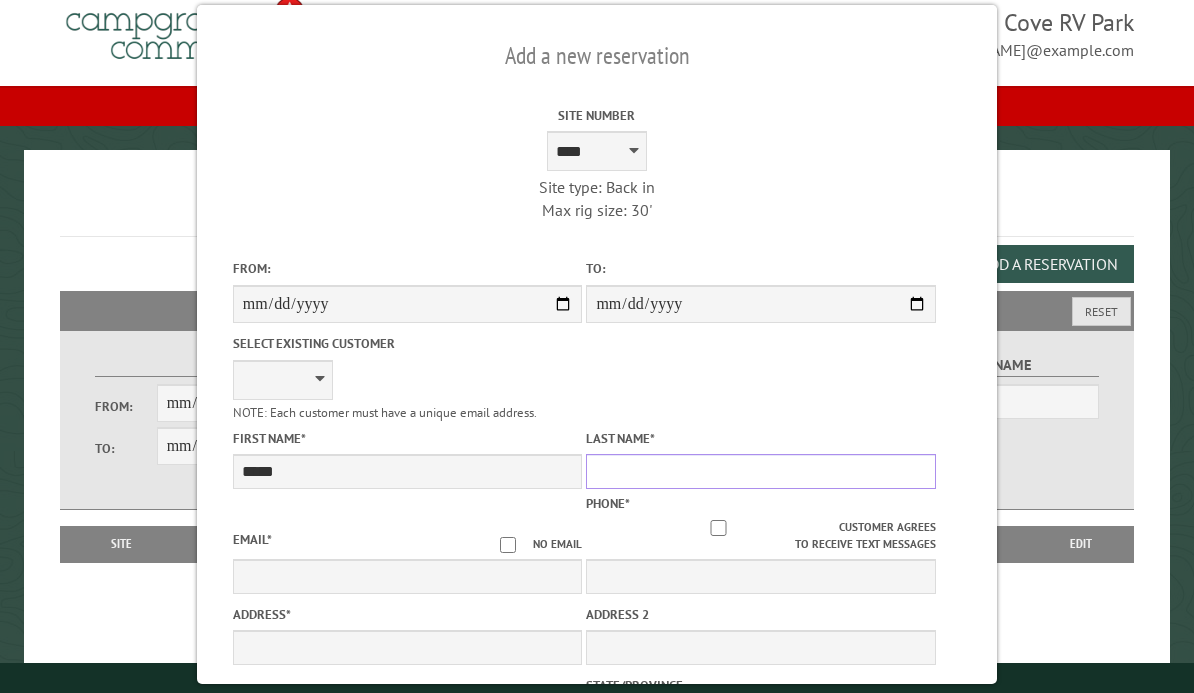 click on "Last Name *" at bounding box center (761, 471) 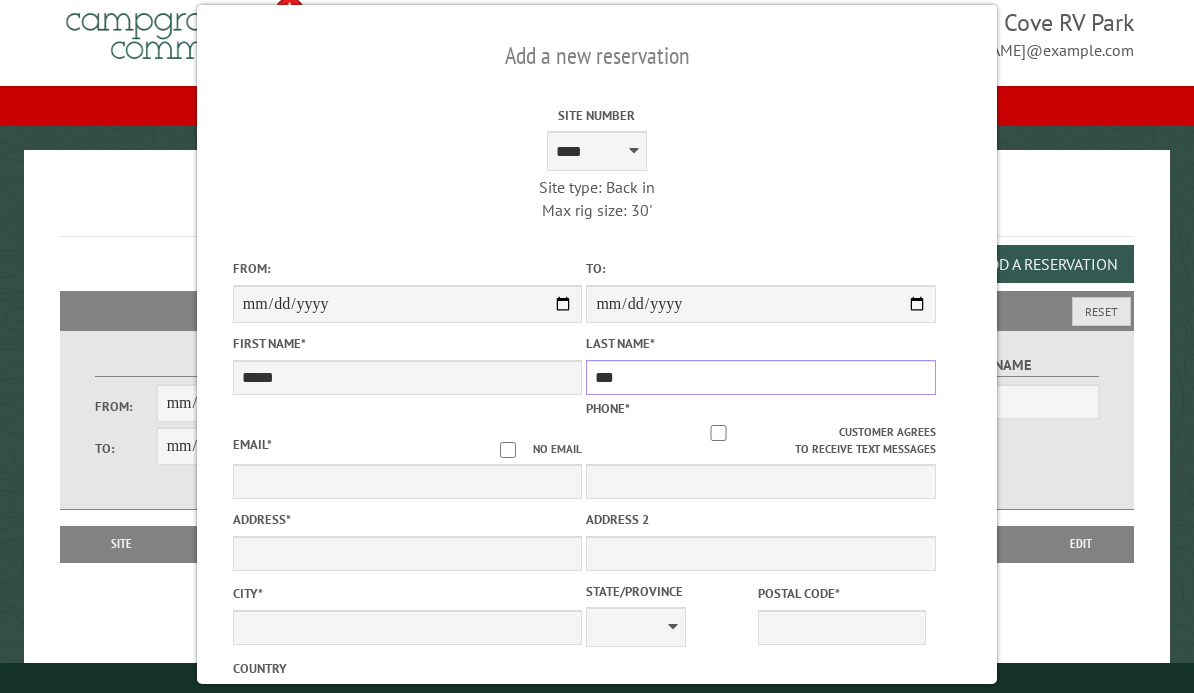 type on "***" 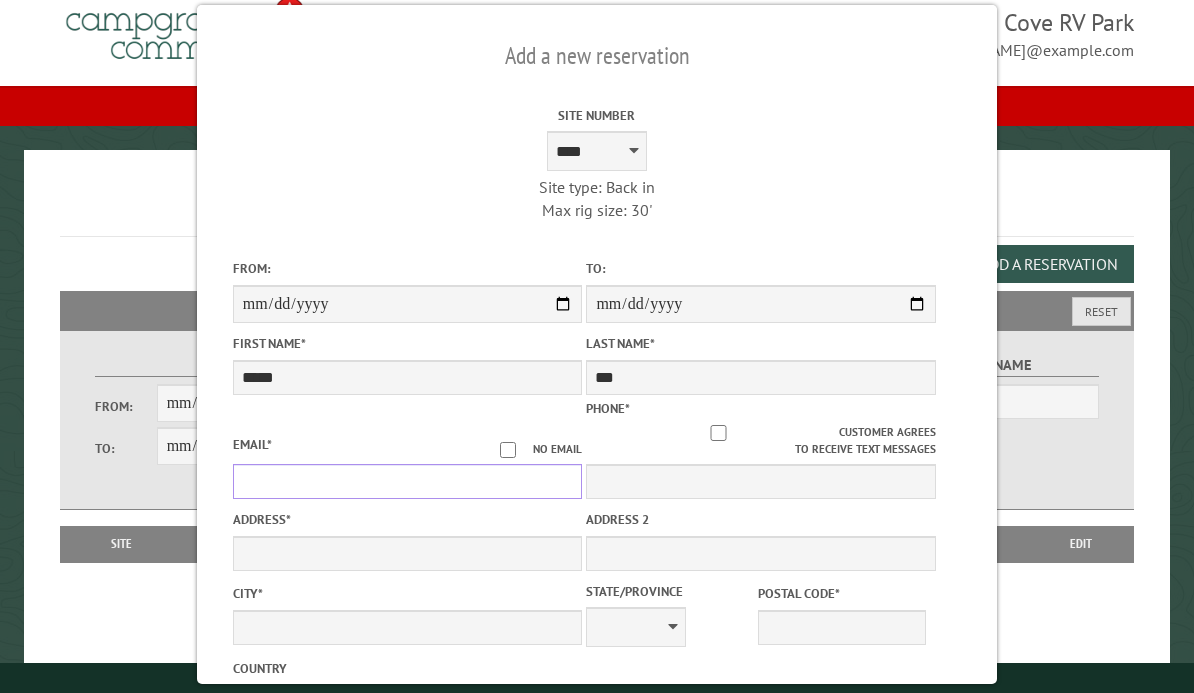 click on "Email *" at bounding box center [408, 481] 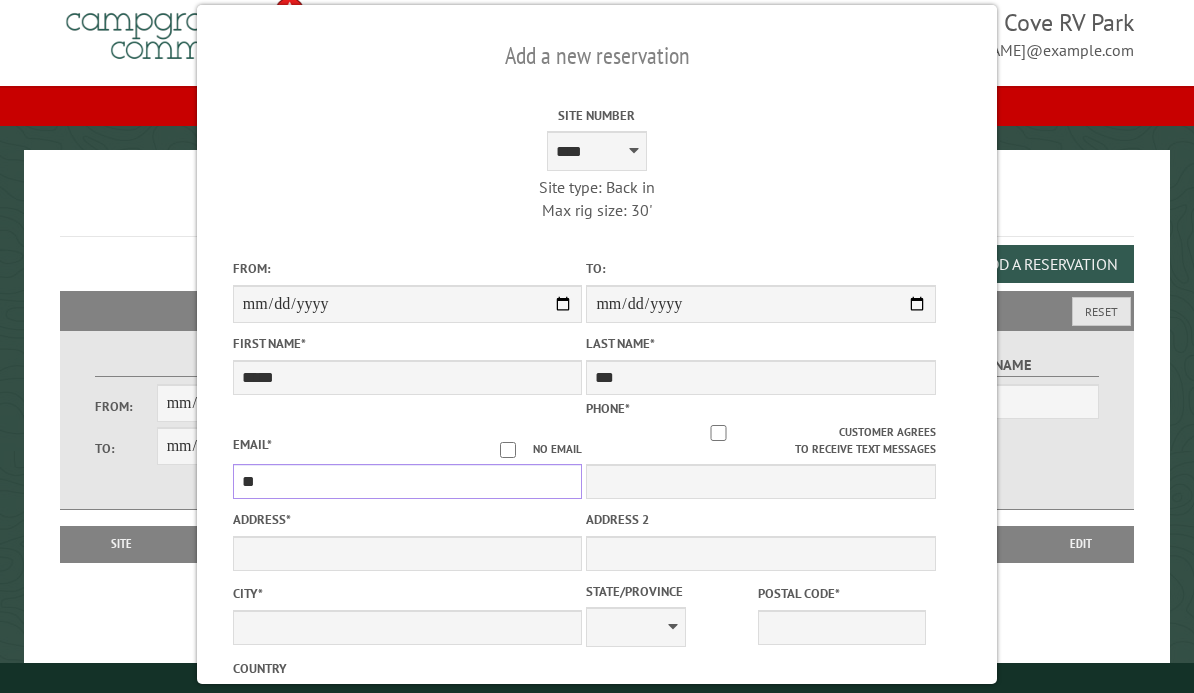 type on "*" 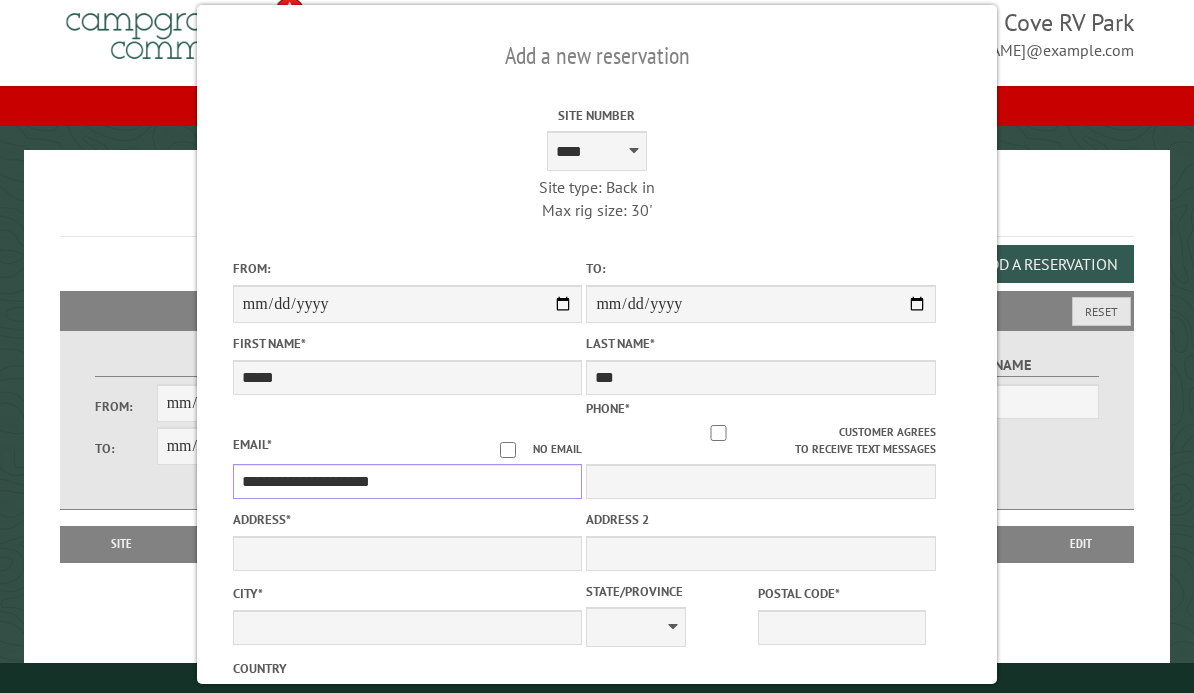 type on "**********" 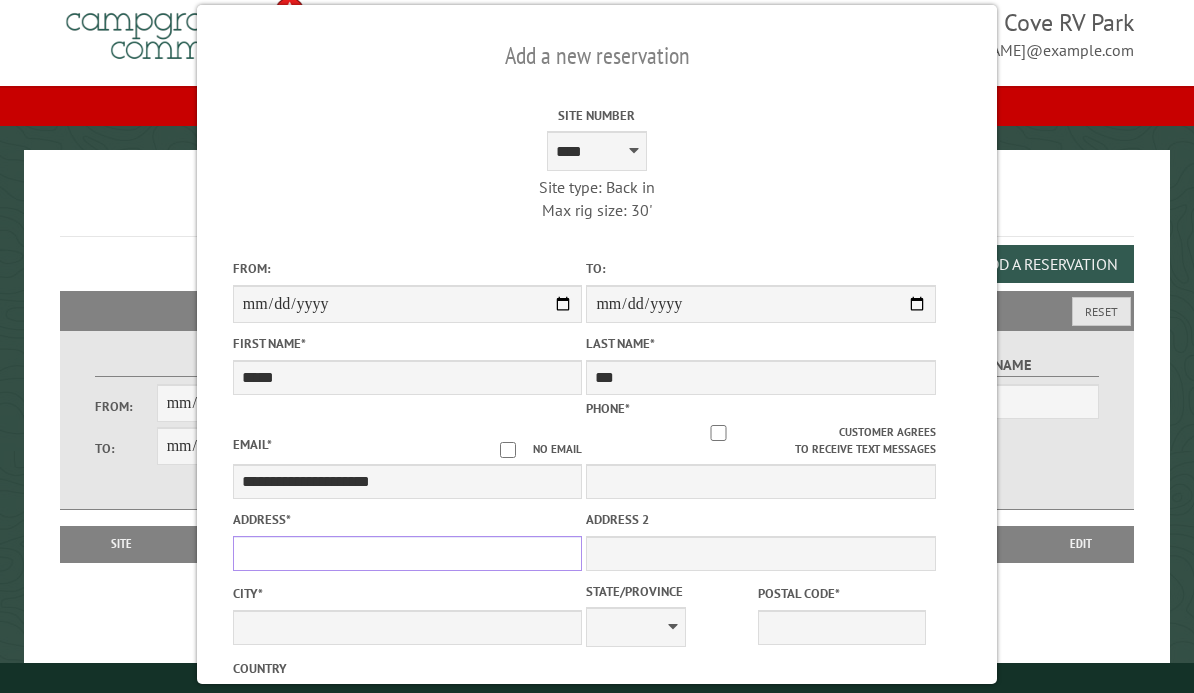 click on "Address *" at bounding box center [408, 553] 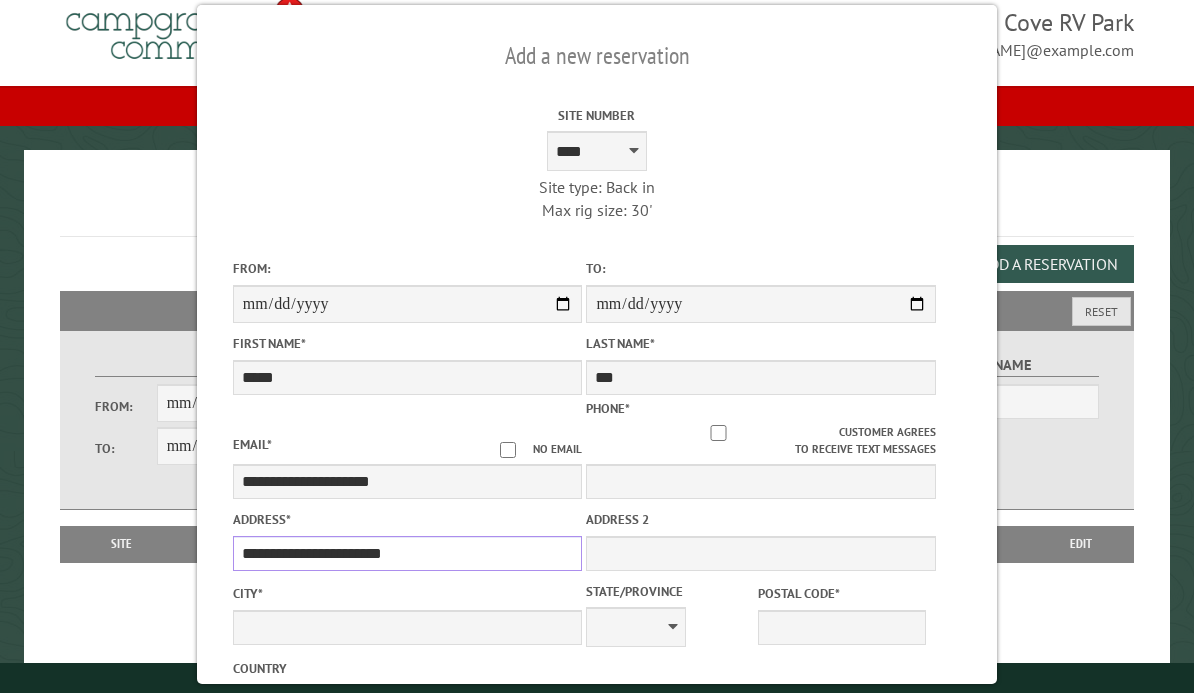 type on "**********" 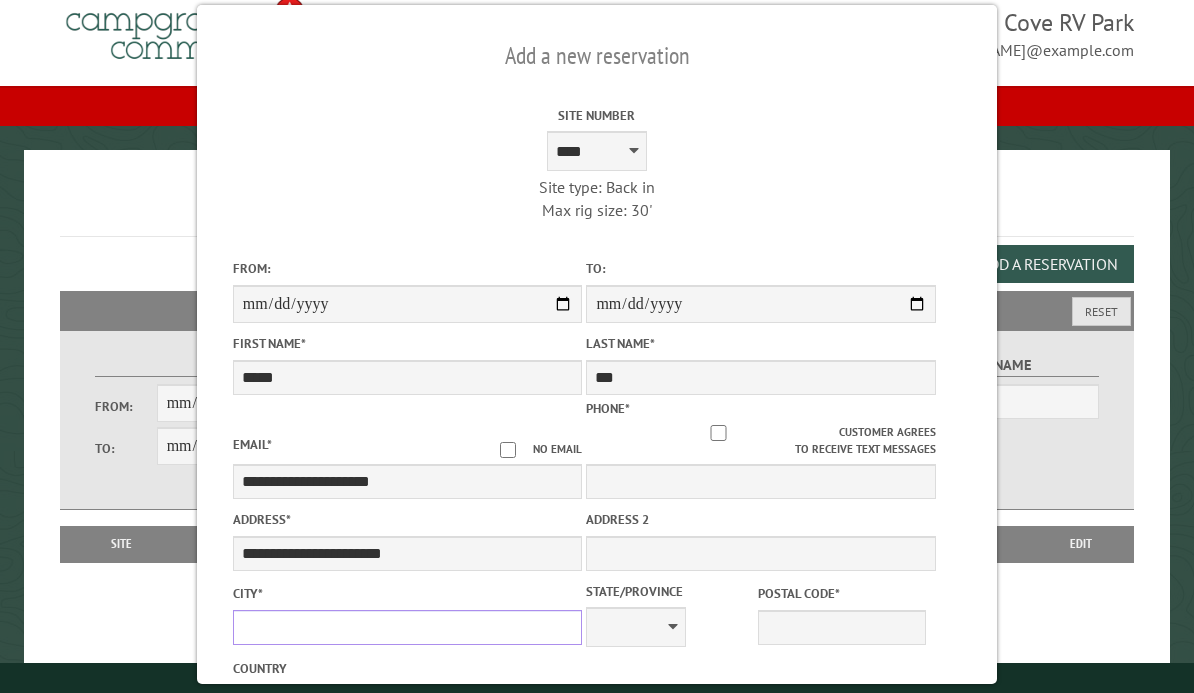 click on "City *" at bounding box center [408, 627] 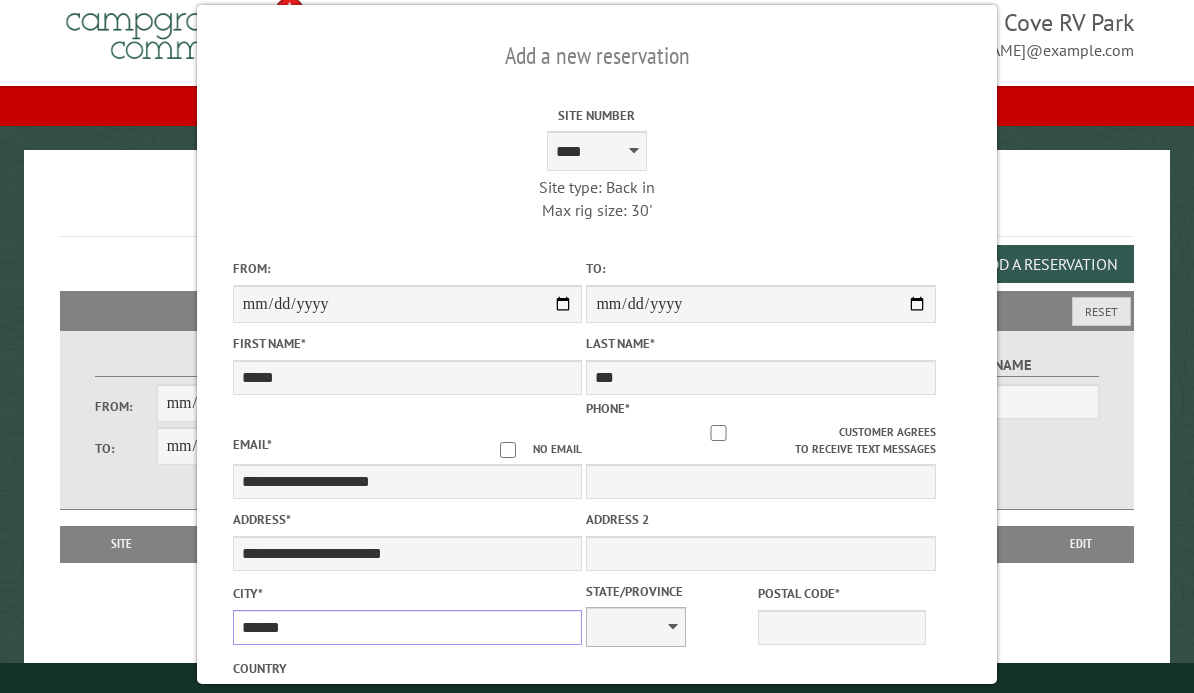 type on "******" 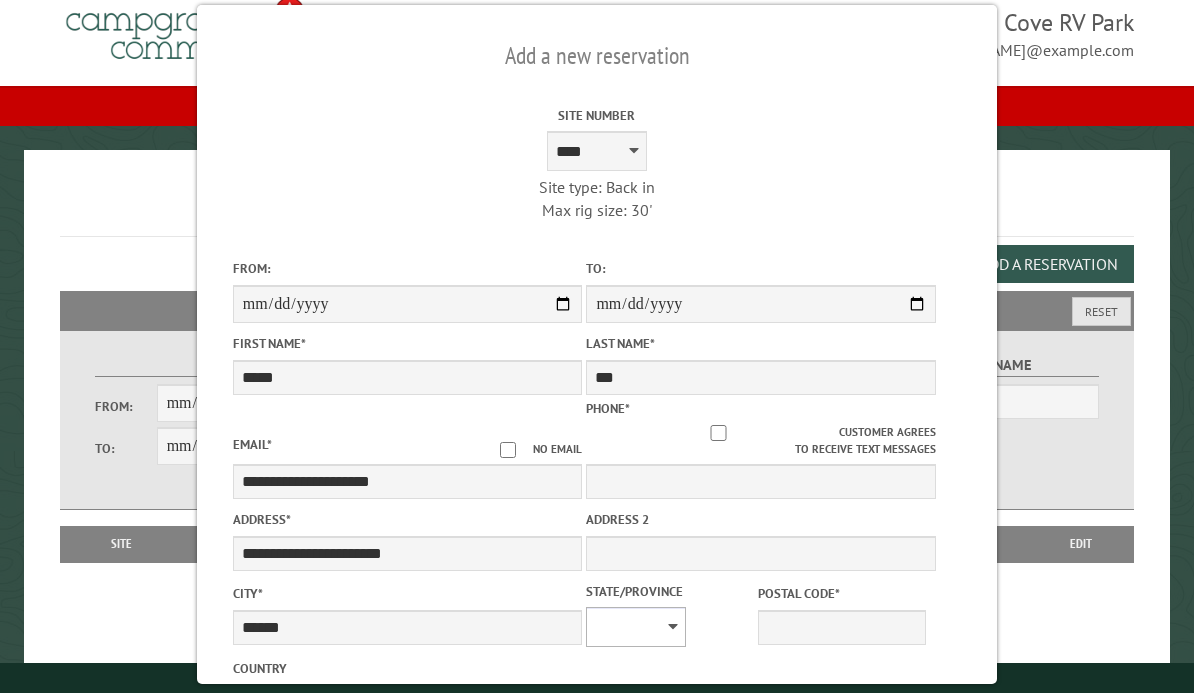 click on "** ** ** ** ** ** ** ** ** ** ** ** ** ** ** ** ** ** ** ** ** ** ** ** ** ** ** ** ** ** ** ** ** ** ** ** ** ** ** ** ** ** ** ** ** ** ** ** ** ** ** ** ** ** ** ** ** ** ** ** ** ** ** **" at bounding box center (636, 627) 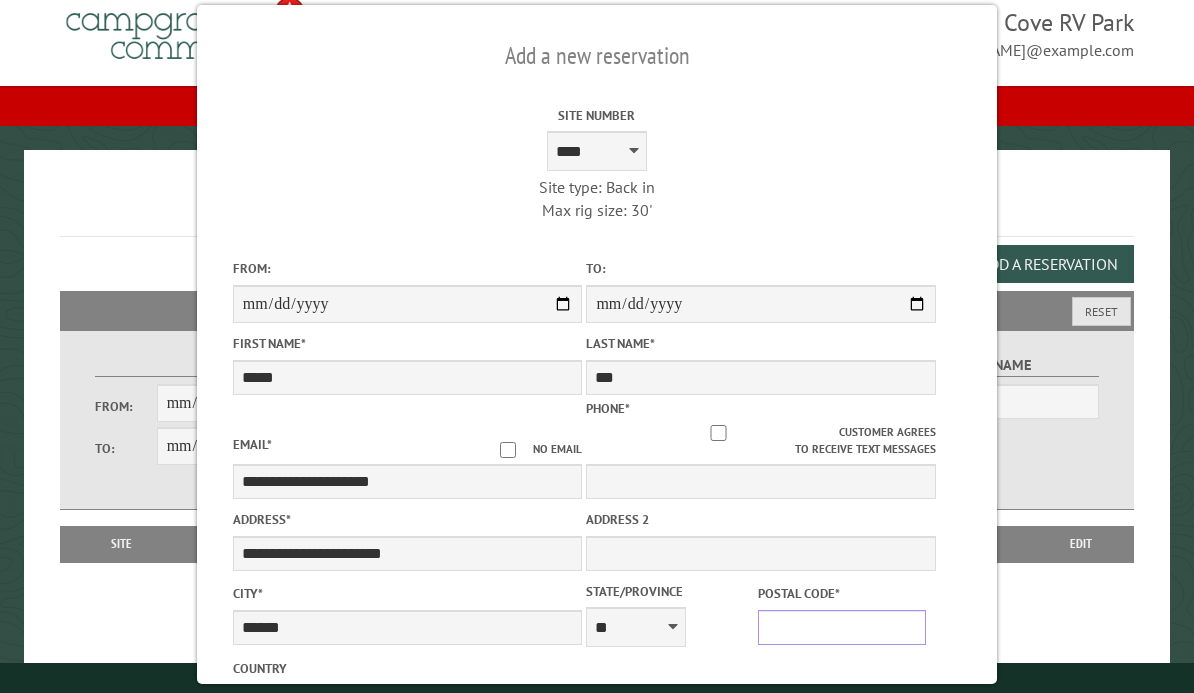 click on "Postal Code *" at bounding box center (842, 627) 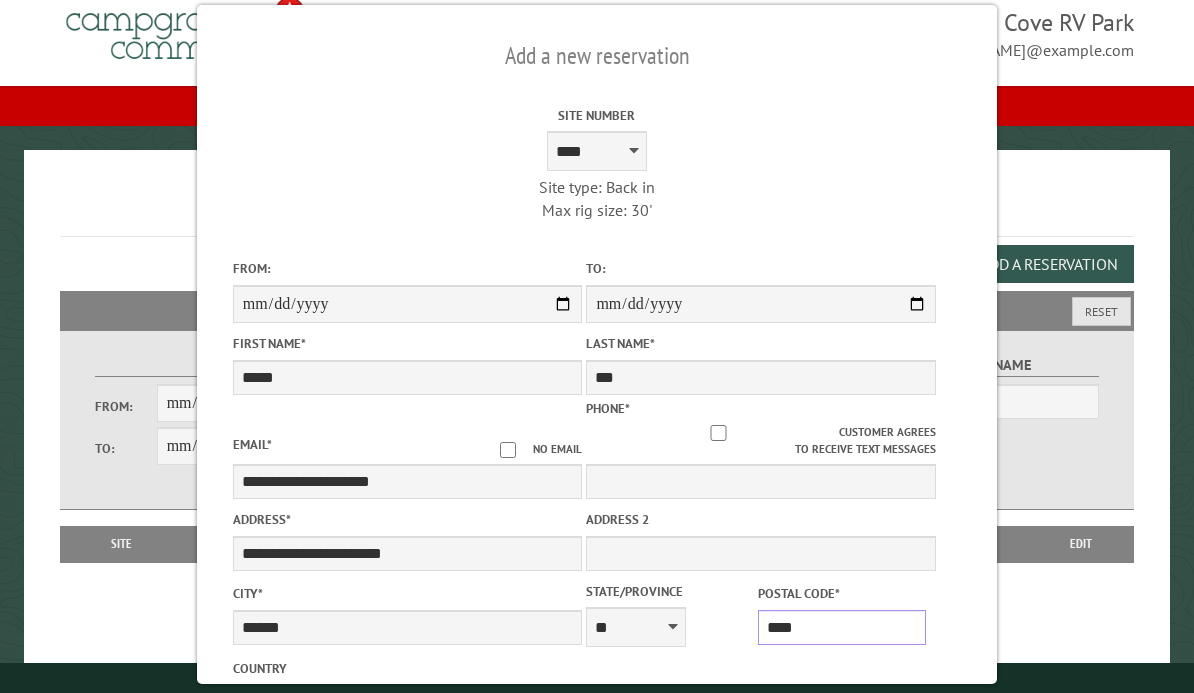 type on "*****" 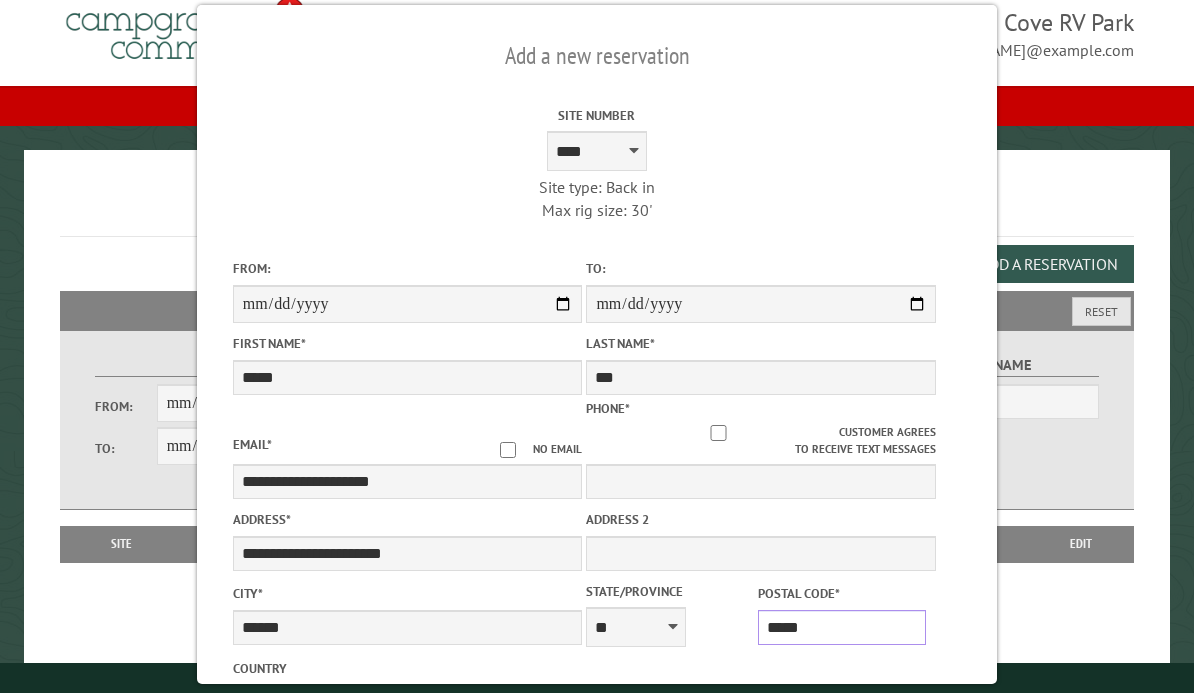 type on "******" 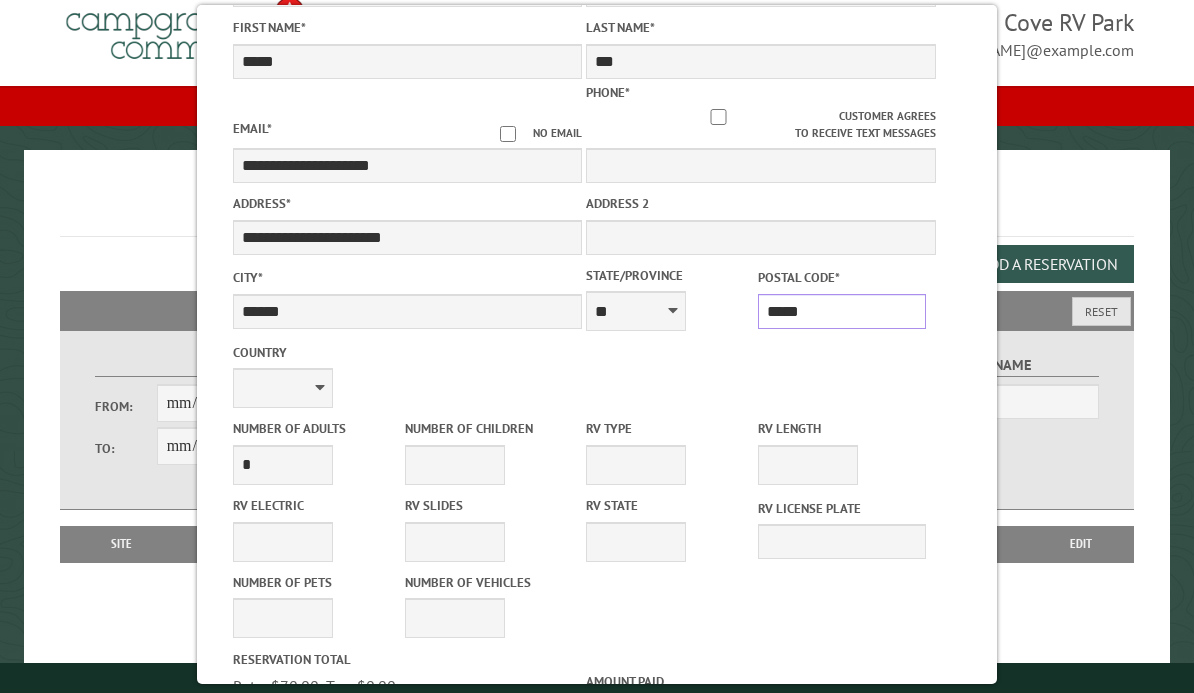 scroll, scrollTop: 318, scrollLeft: 0, axis: vertical 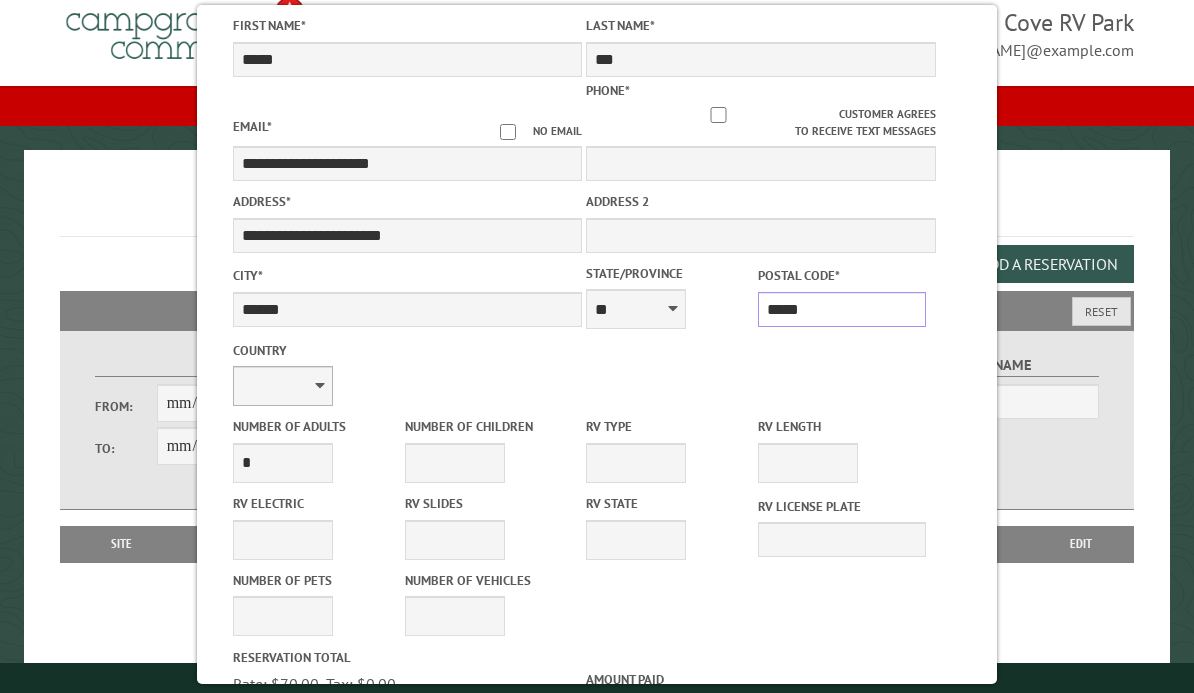 type on "*****" 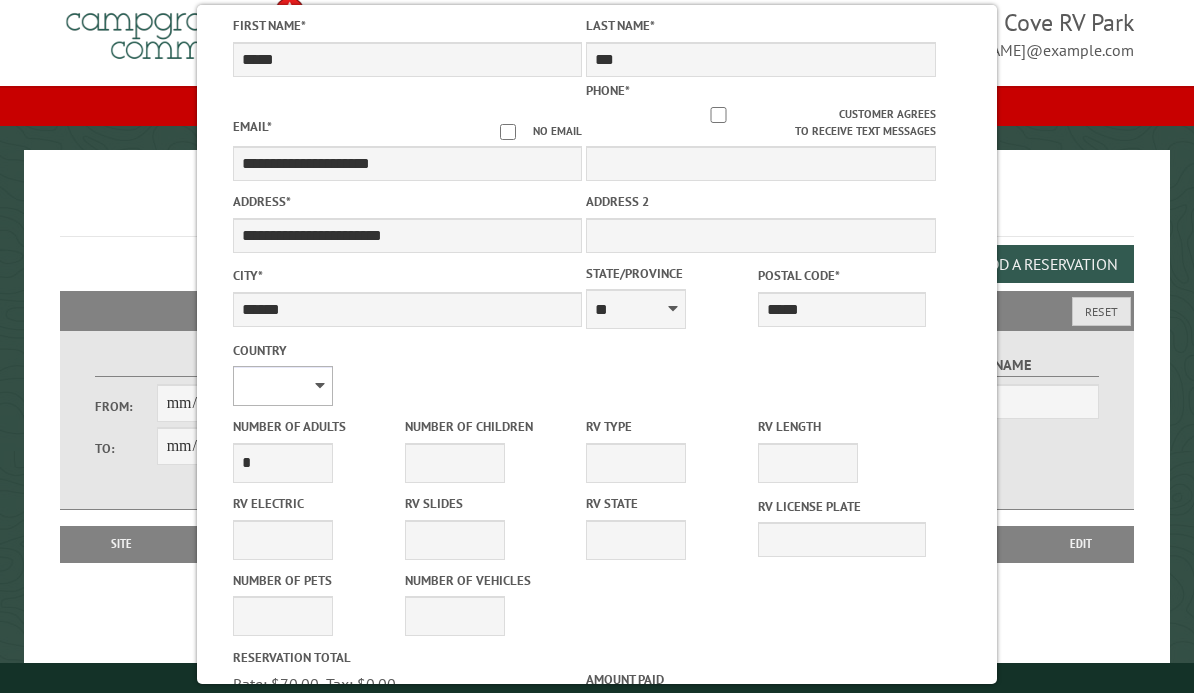 click on "**********" at bounding box center (283, 386) 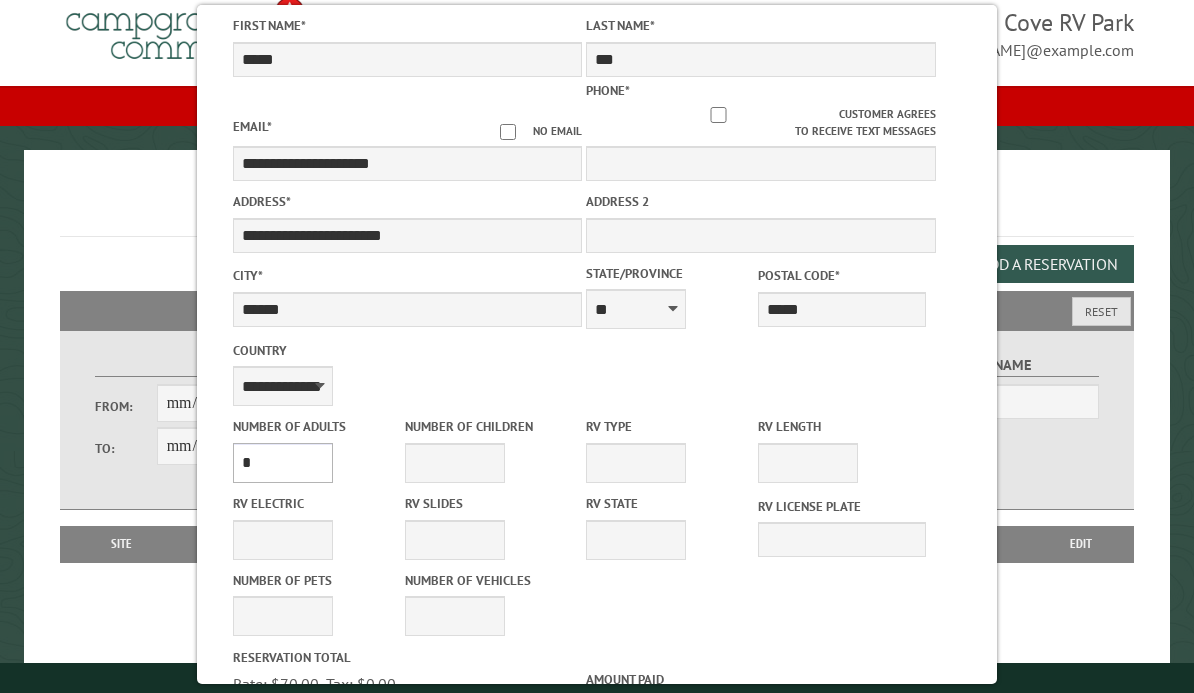 click on "* * * * * * * * * * **" at bounding box center (283, 463) 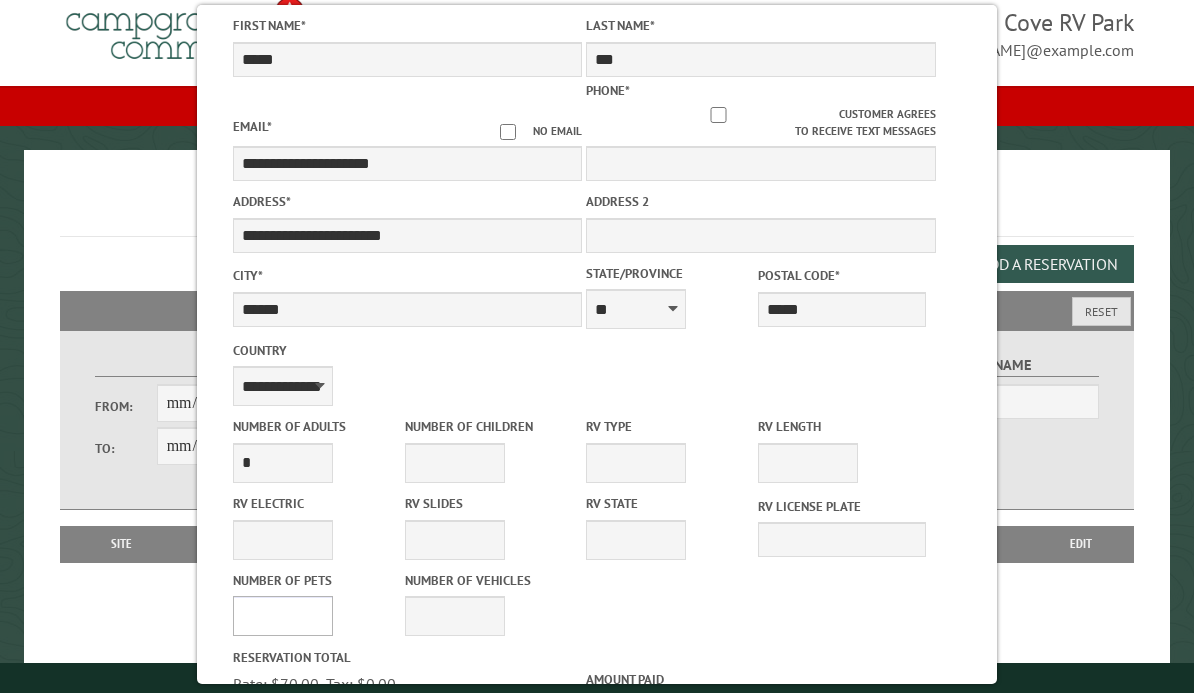 click on "* * * * * * * * * * **" at bounding box center (283, 616) 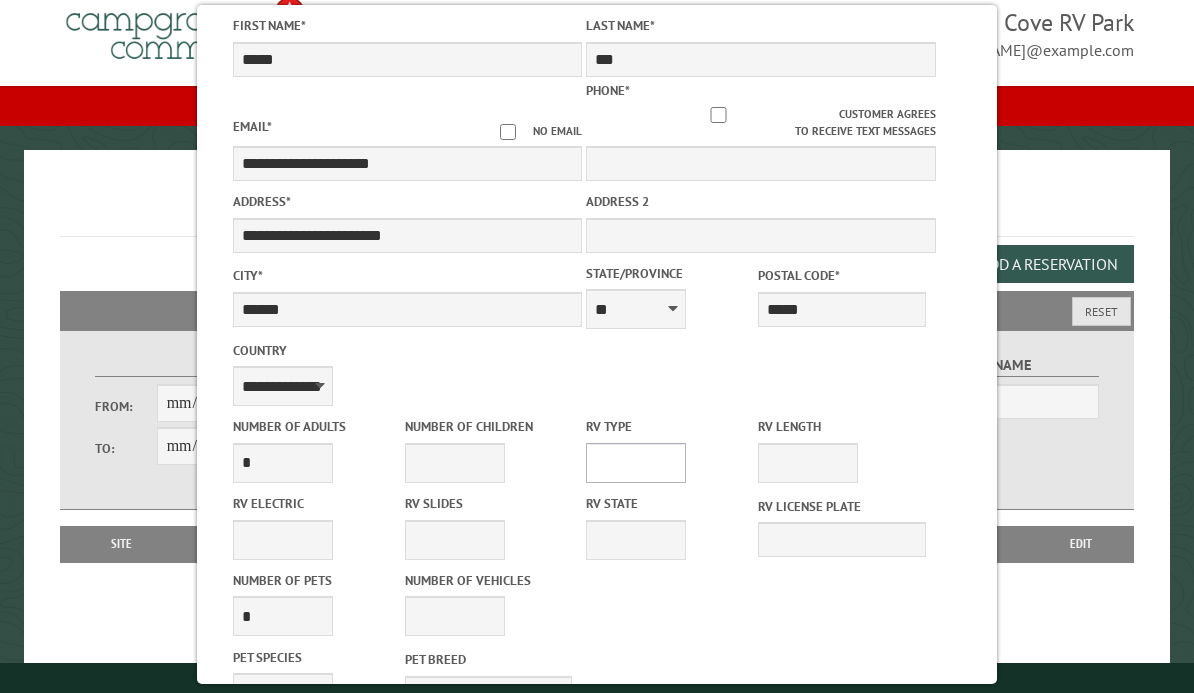 click on "**********" at bounding box center (636, 463) 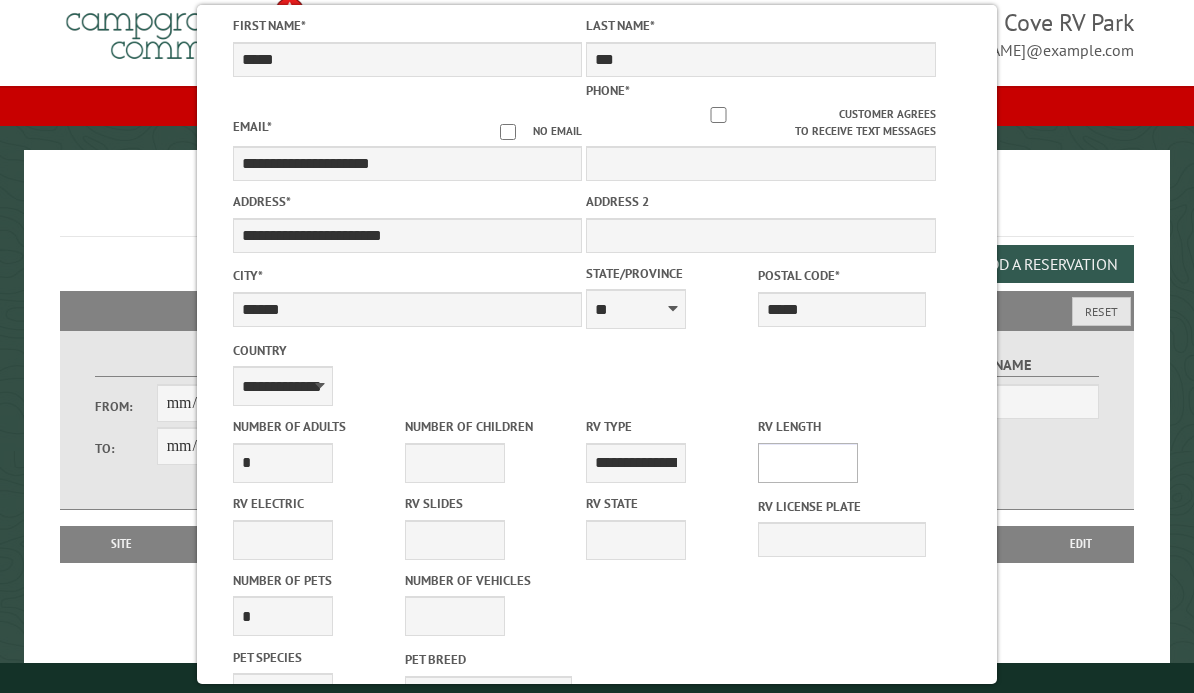 click on "* ** ** ** ** ** ** ** ** ** ** **" at bounding box center (808, 463) 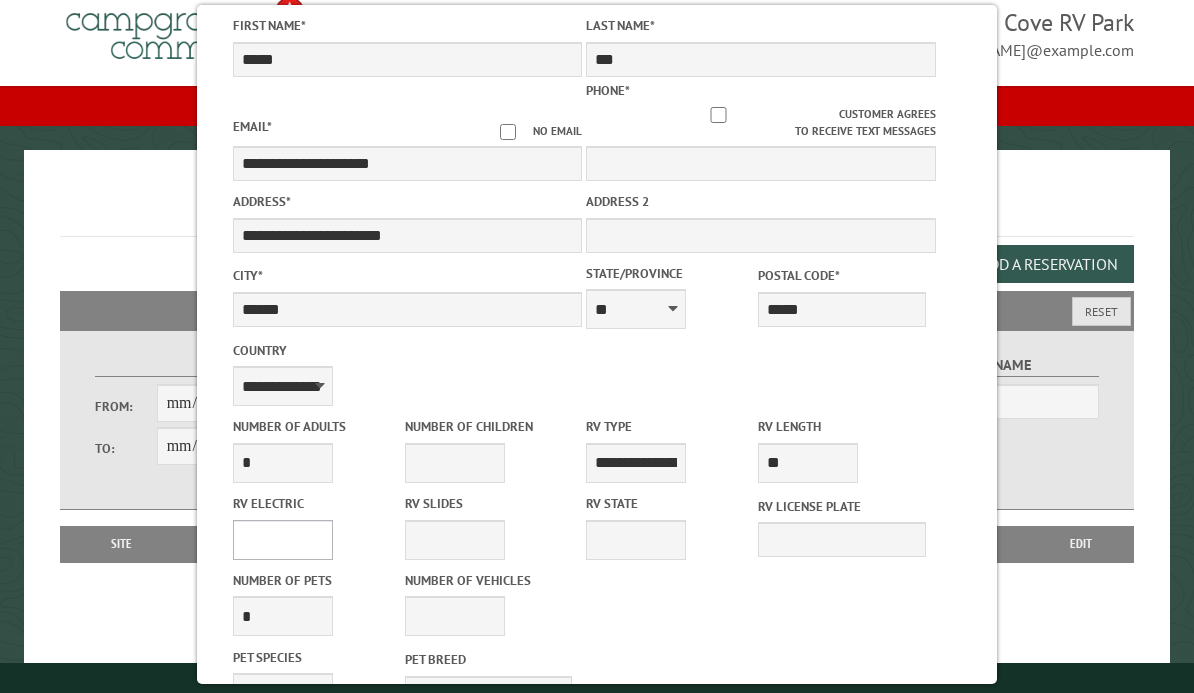 click on "**** *** *** ***" at bounding box center [283, 540] 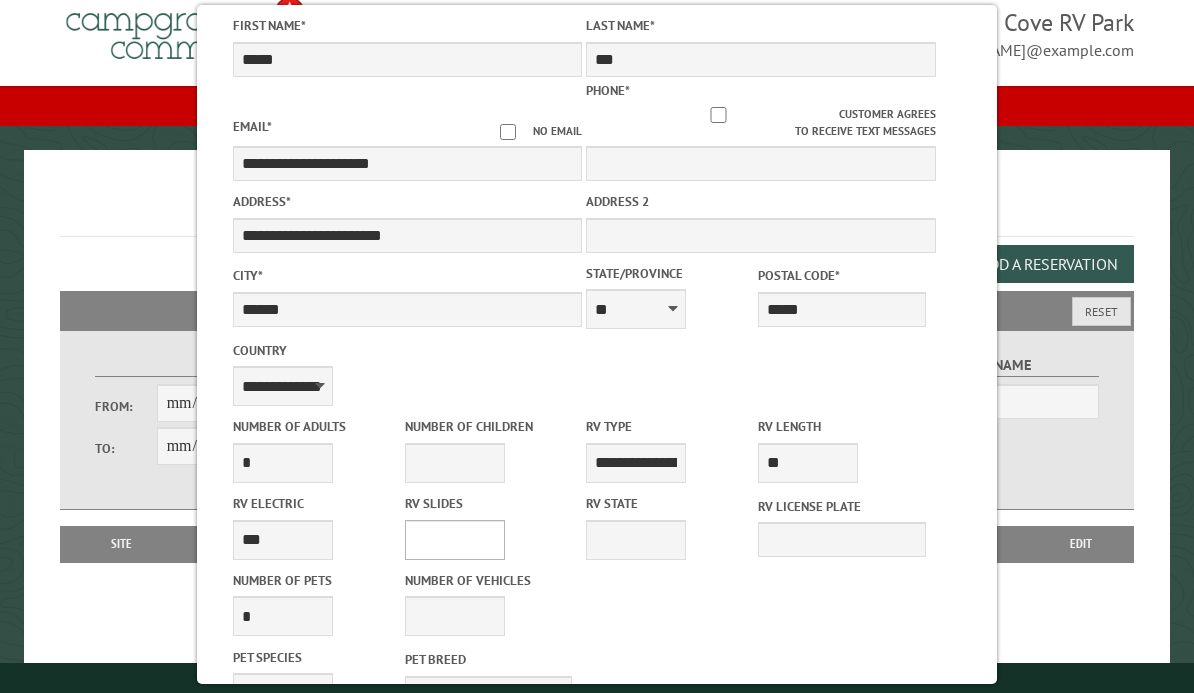 click on "* * * * * * * * * * **" at bounding box center (455, 540) 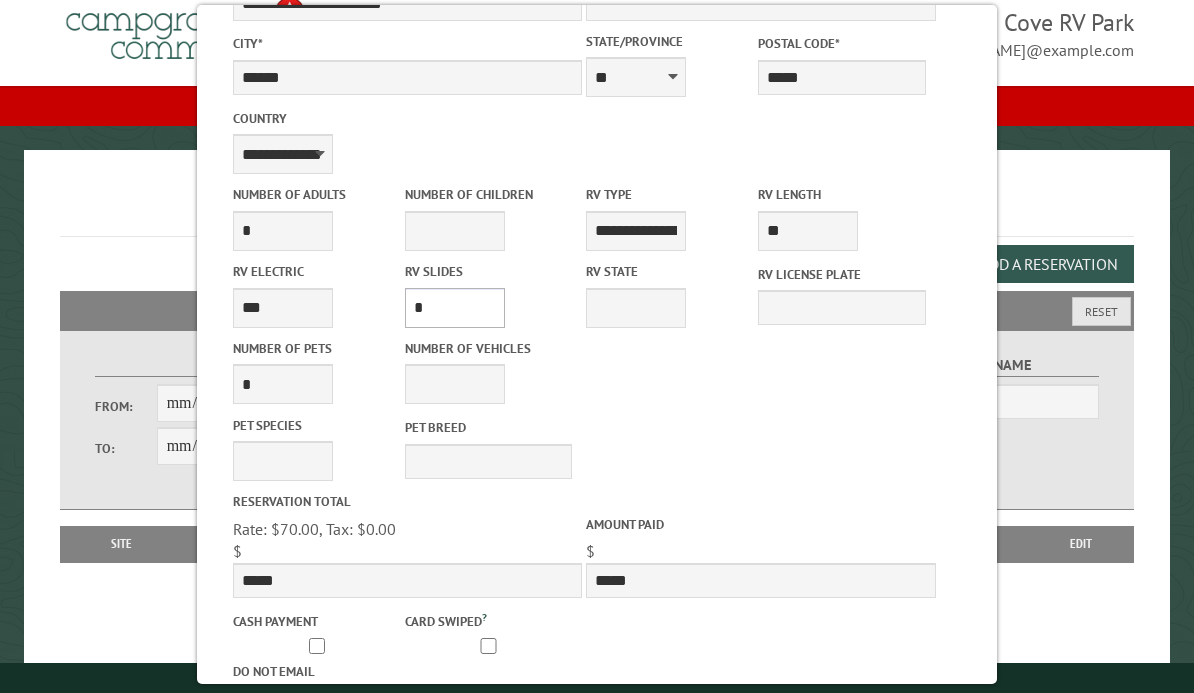 scroll, scrollTop: 554, scrollLeft: 0, axis: vertical 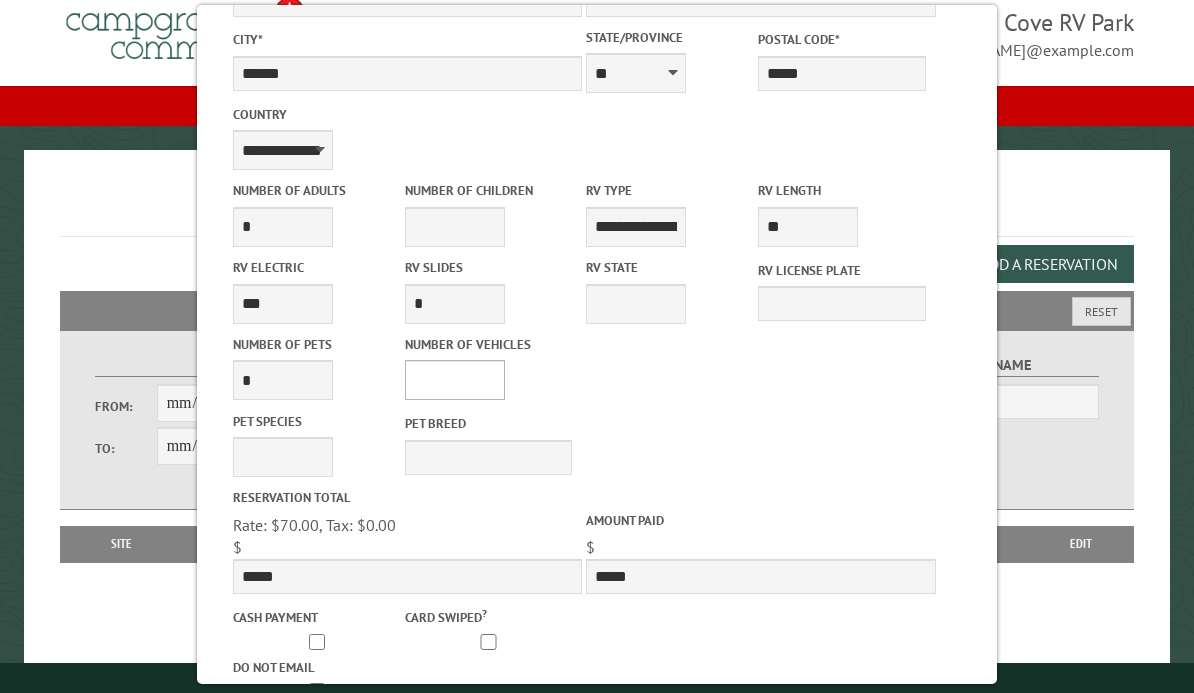 click on "* * * * * * * * * * **" at bounding box center (455, 380) 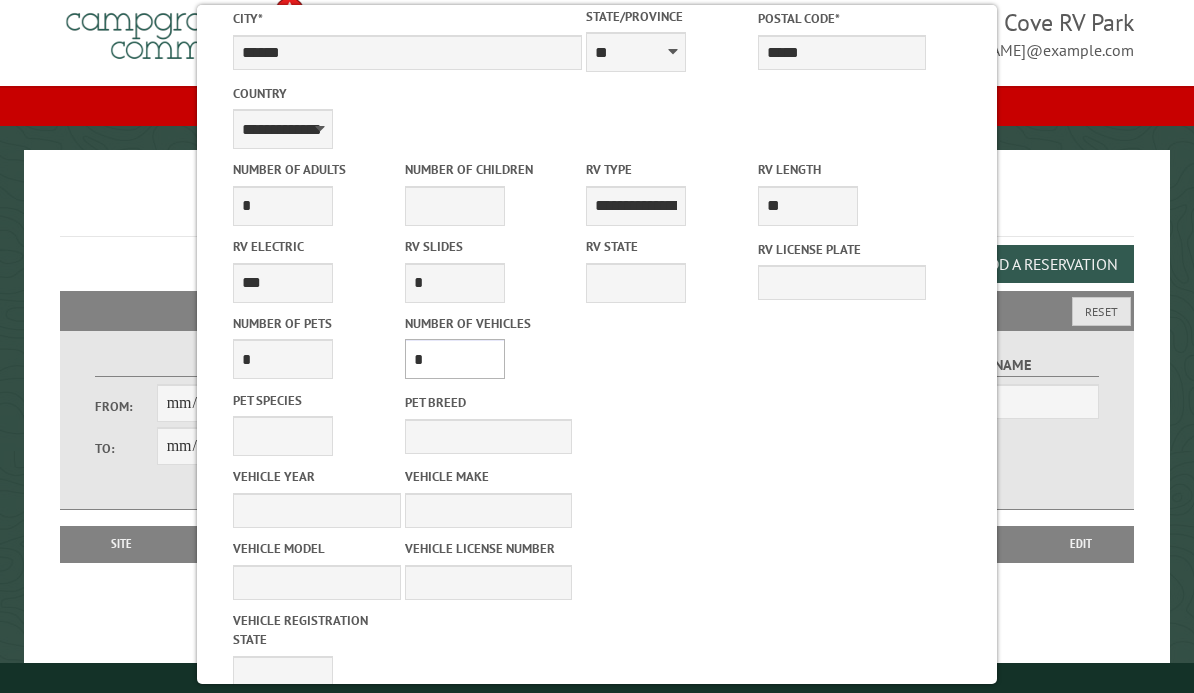 scroll, scrollTop: 599, scrollLeft: 0, axis: vertical 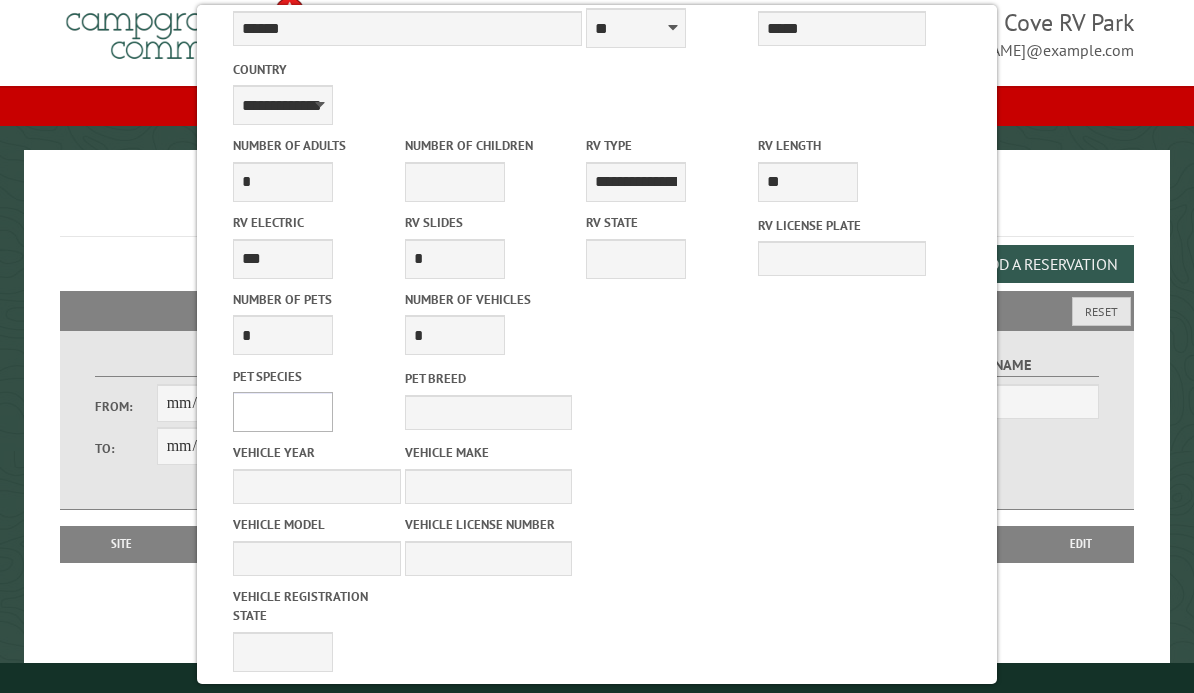 click on "***
***
****
*****" at bounding box center (283, 412) 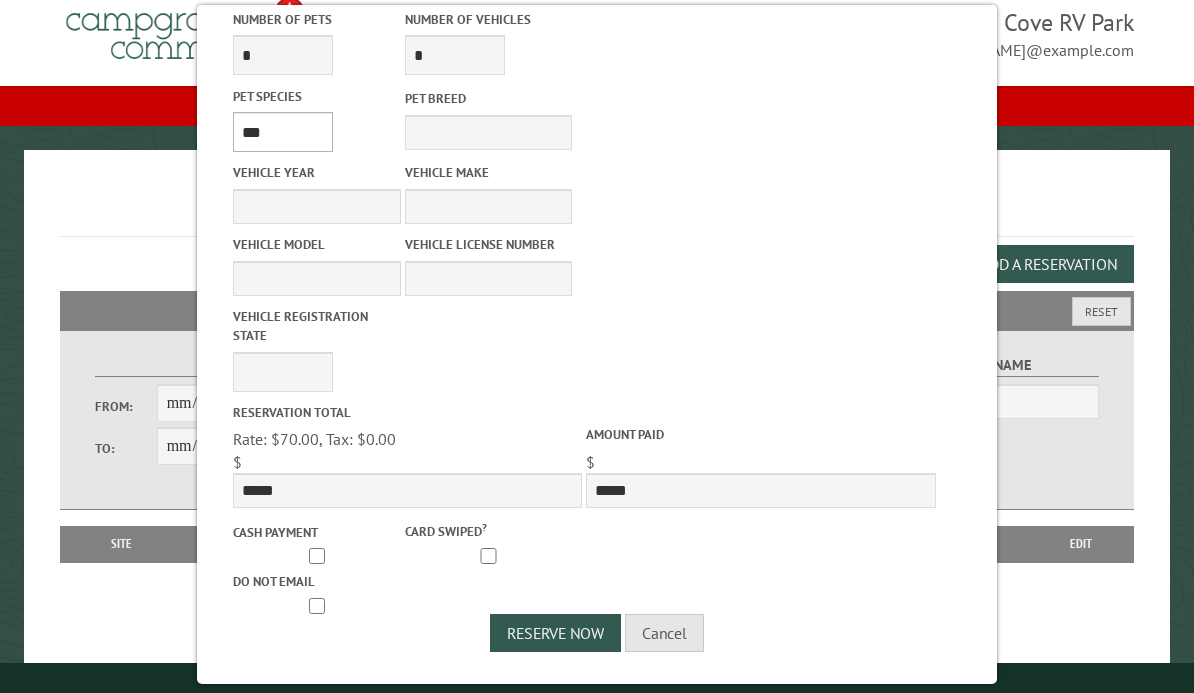 scroll, scrollTop: 884, scrollLeft: 0, axis: vertical 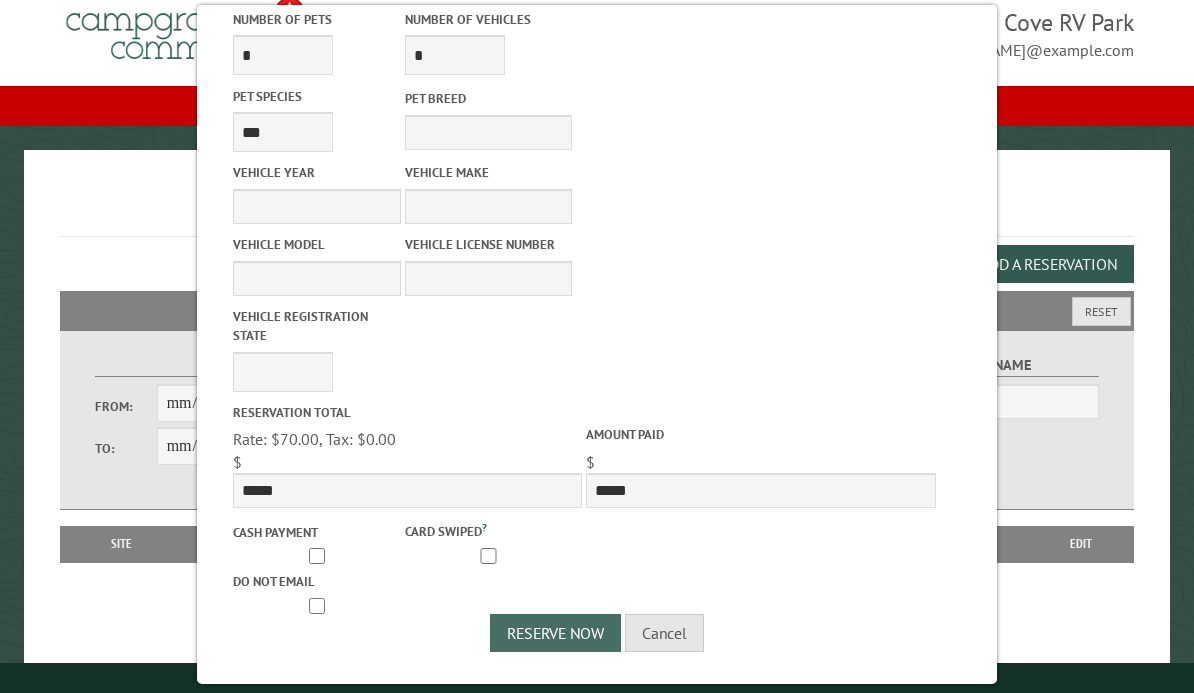 click on "Reserve Now" at bounding box center [555, 633] 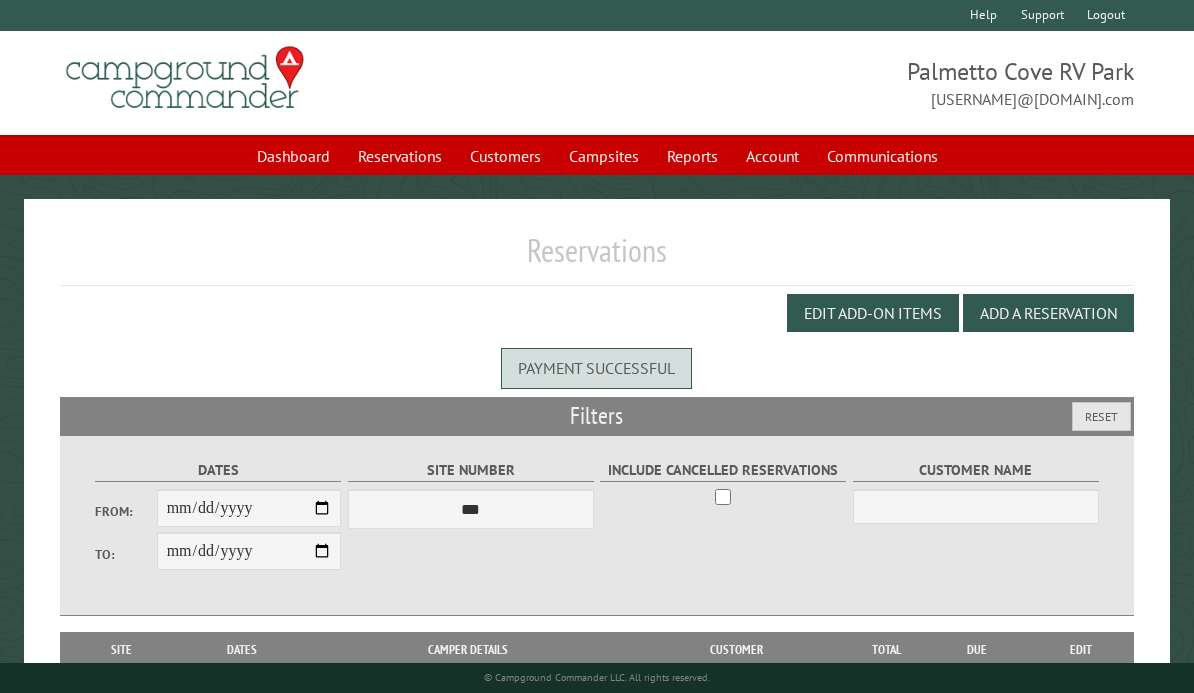 scroll, scrollTop: 6, scrollLeft: 0, axis: vertical 